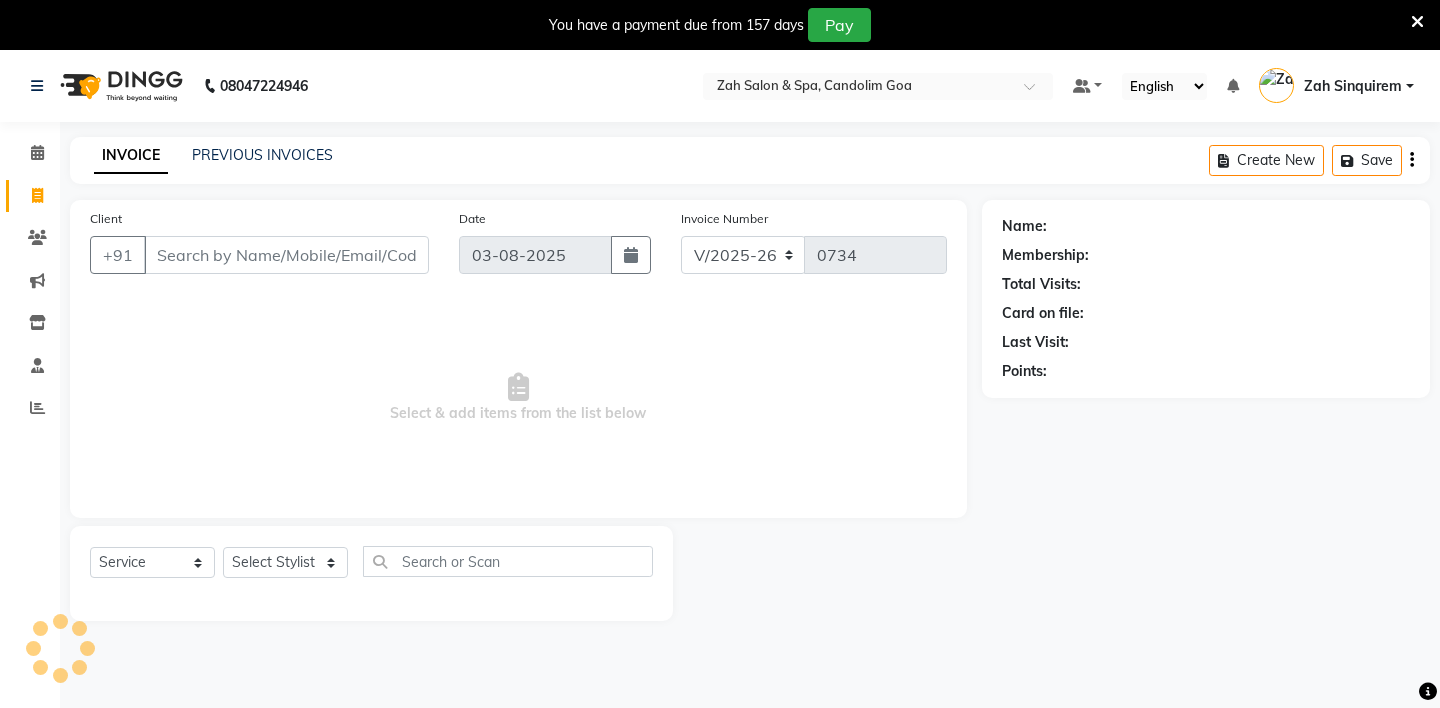 select on "5613" 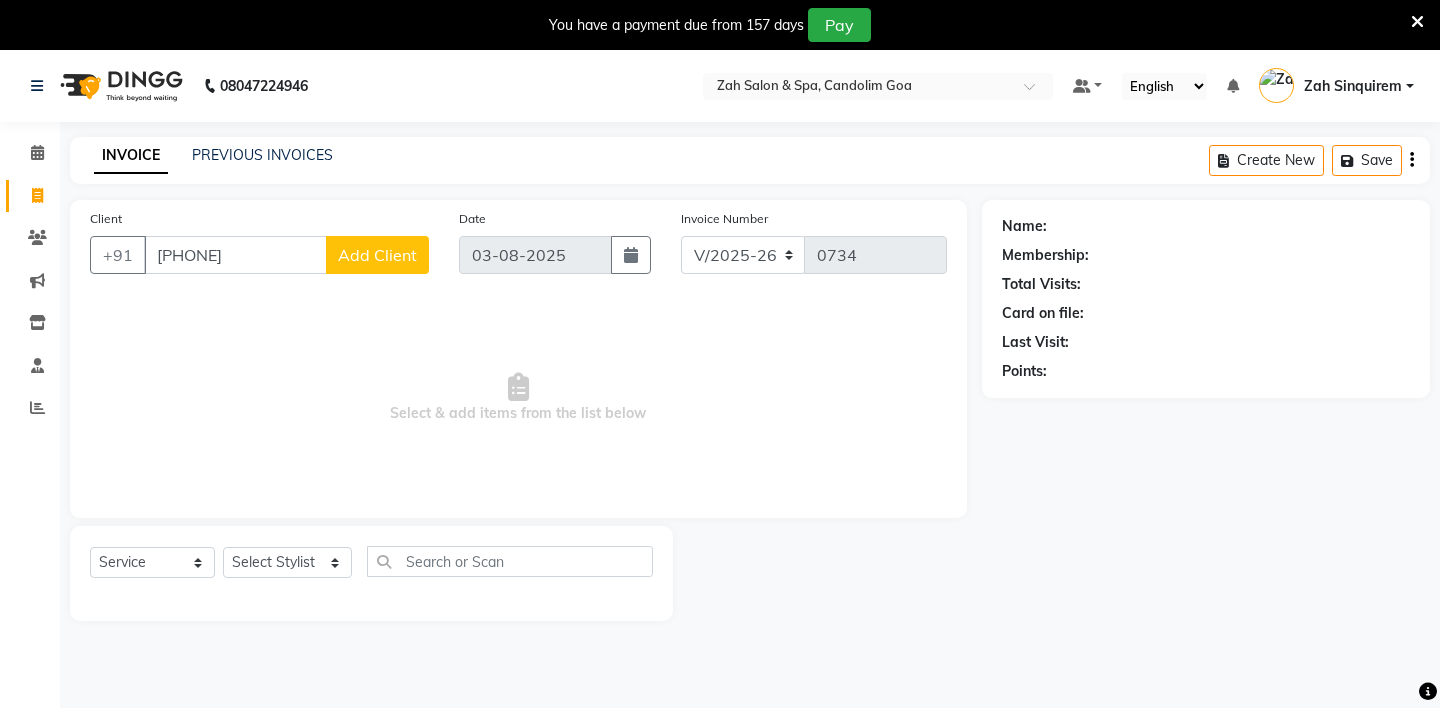 type on "[PHONE]" 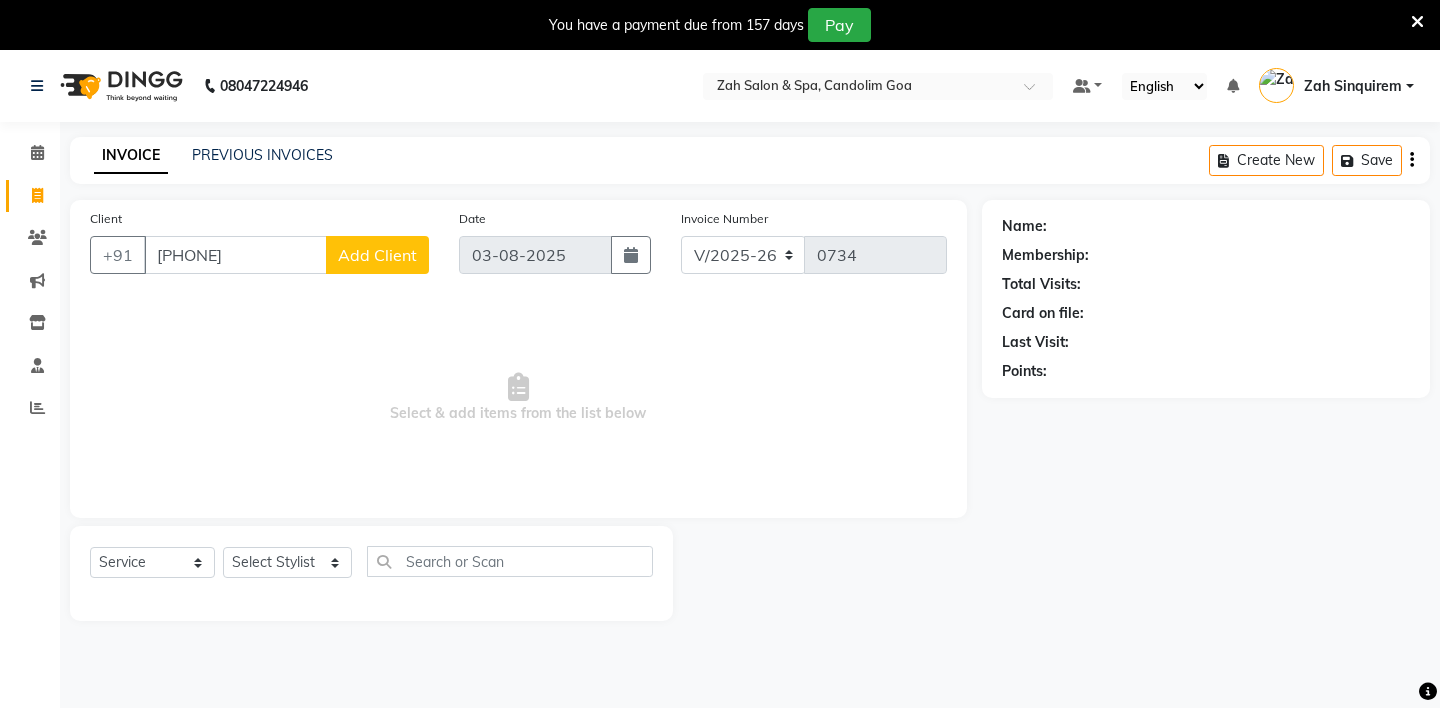 click on "Add Client" 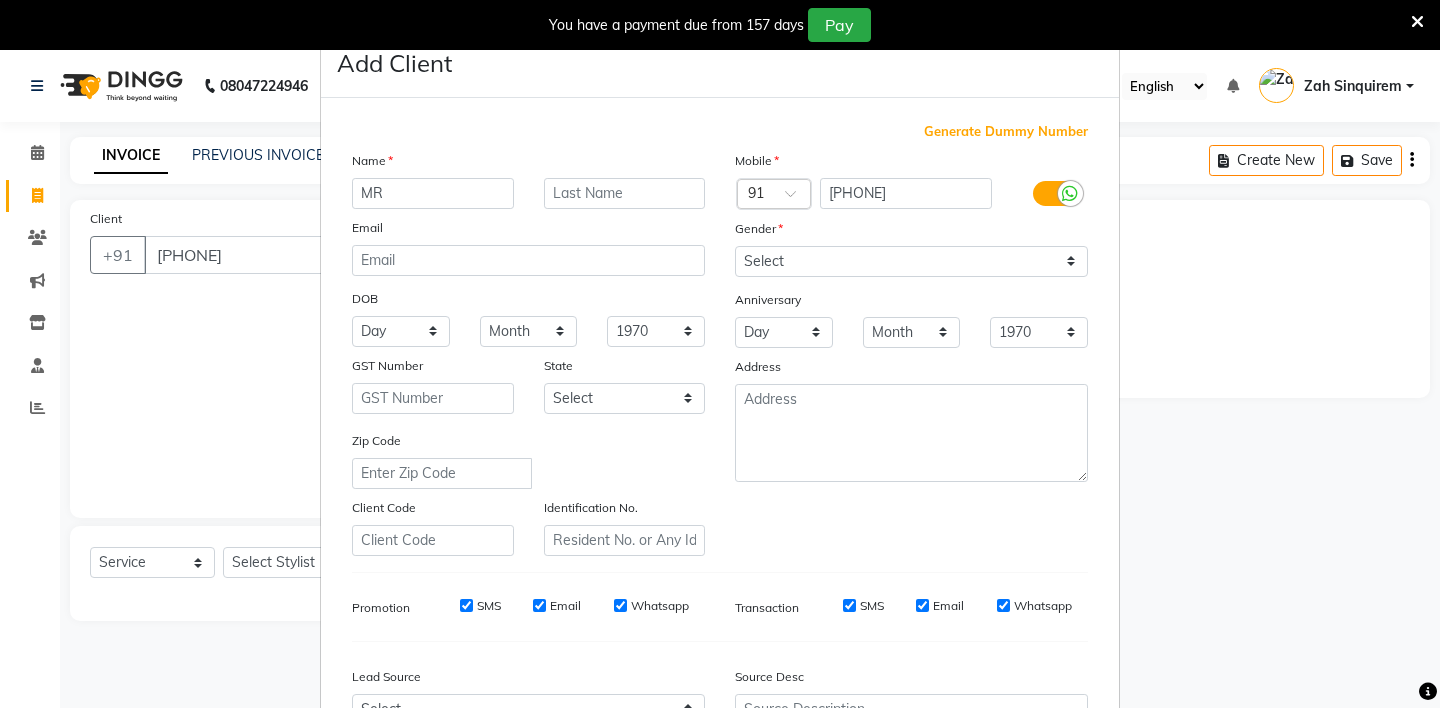 type on "MR" 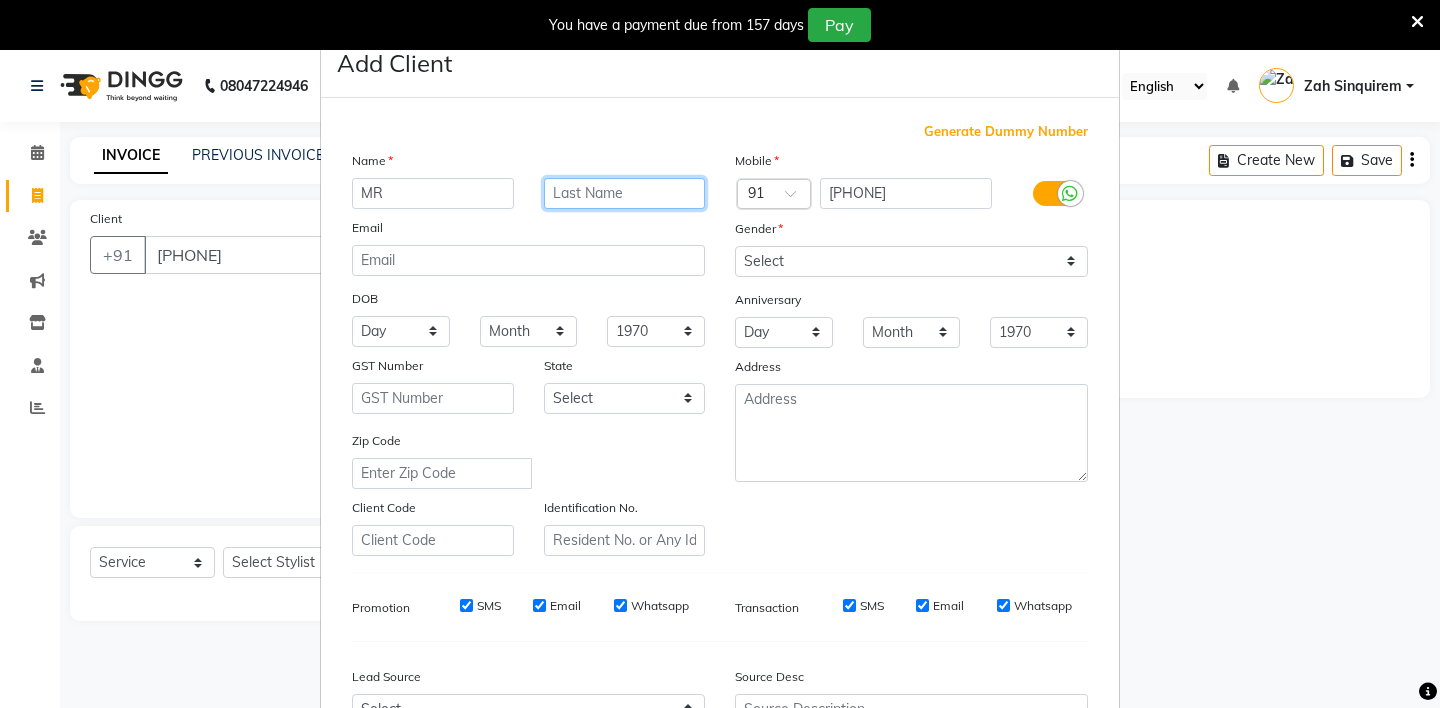 click at bounding box center [625, 193] 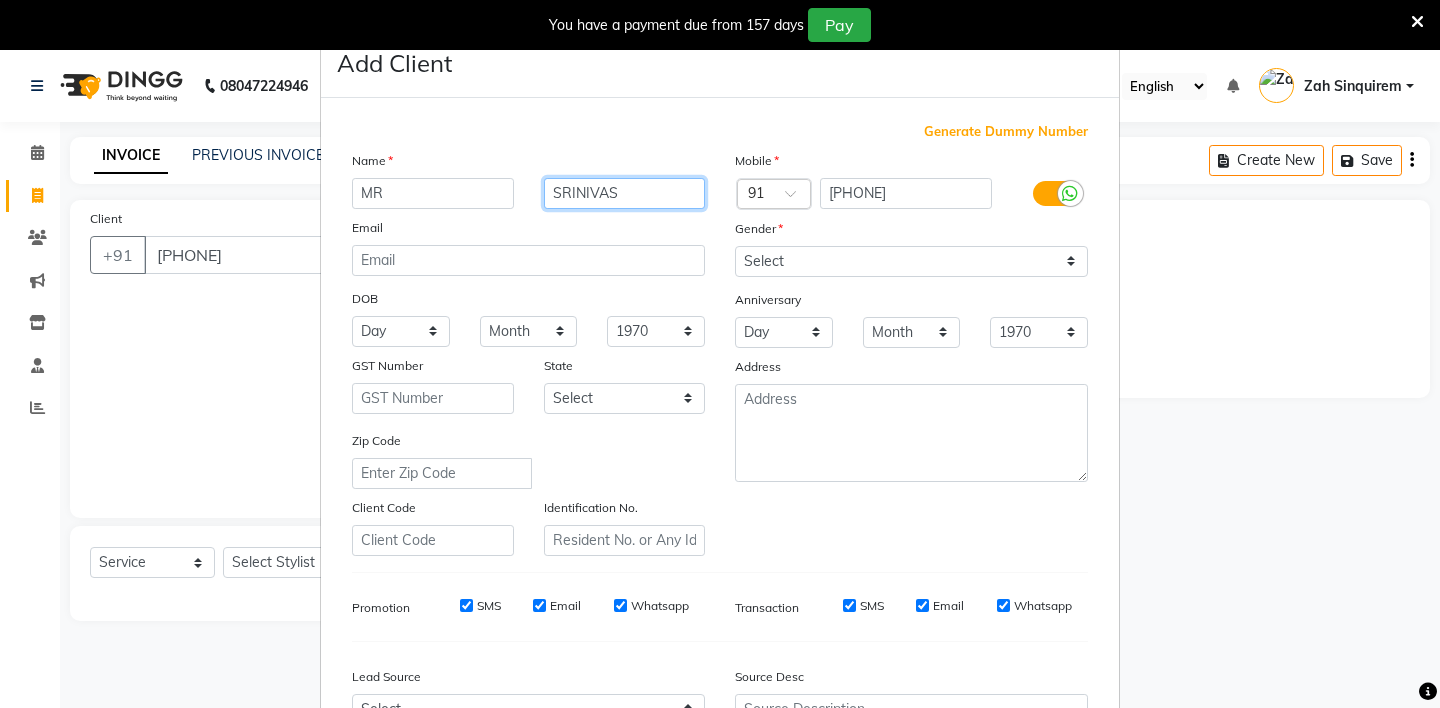 type on "SRINIVAS" 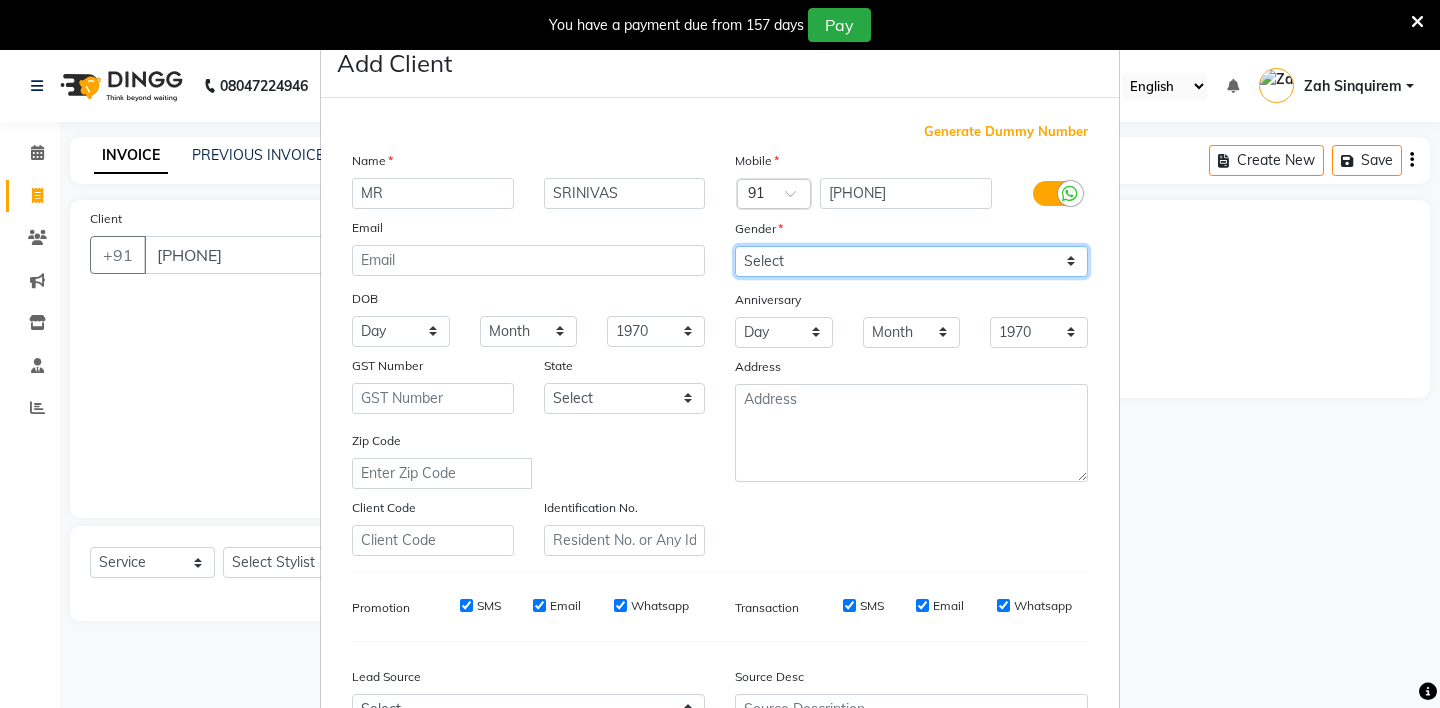click on "Select Male Female Other Prefer Not To Say" at bounding box center (911, 261) 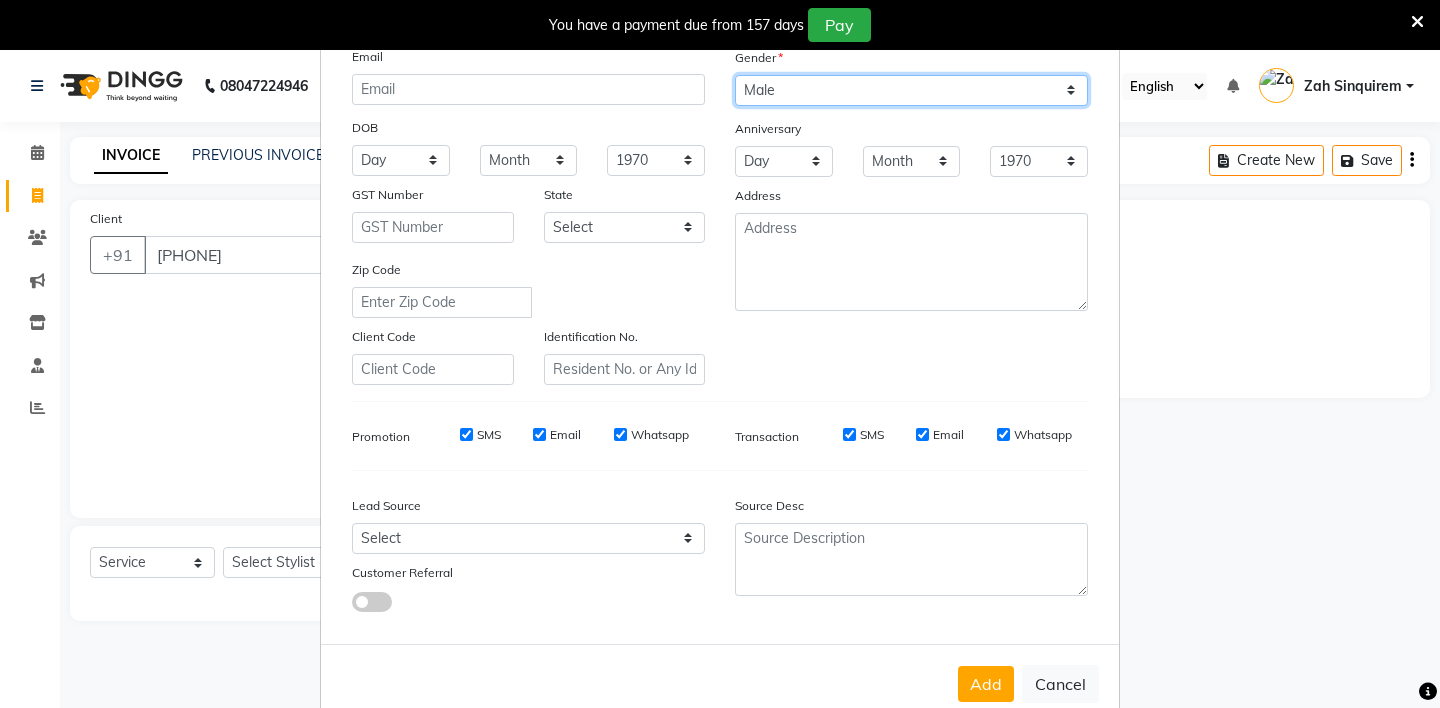 scroll, scrollTop: 214, scrollLeft: 0, axis: vertical 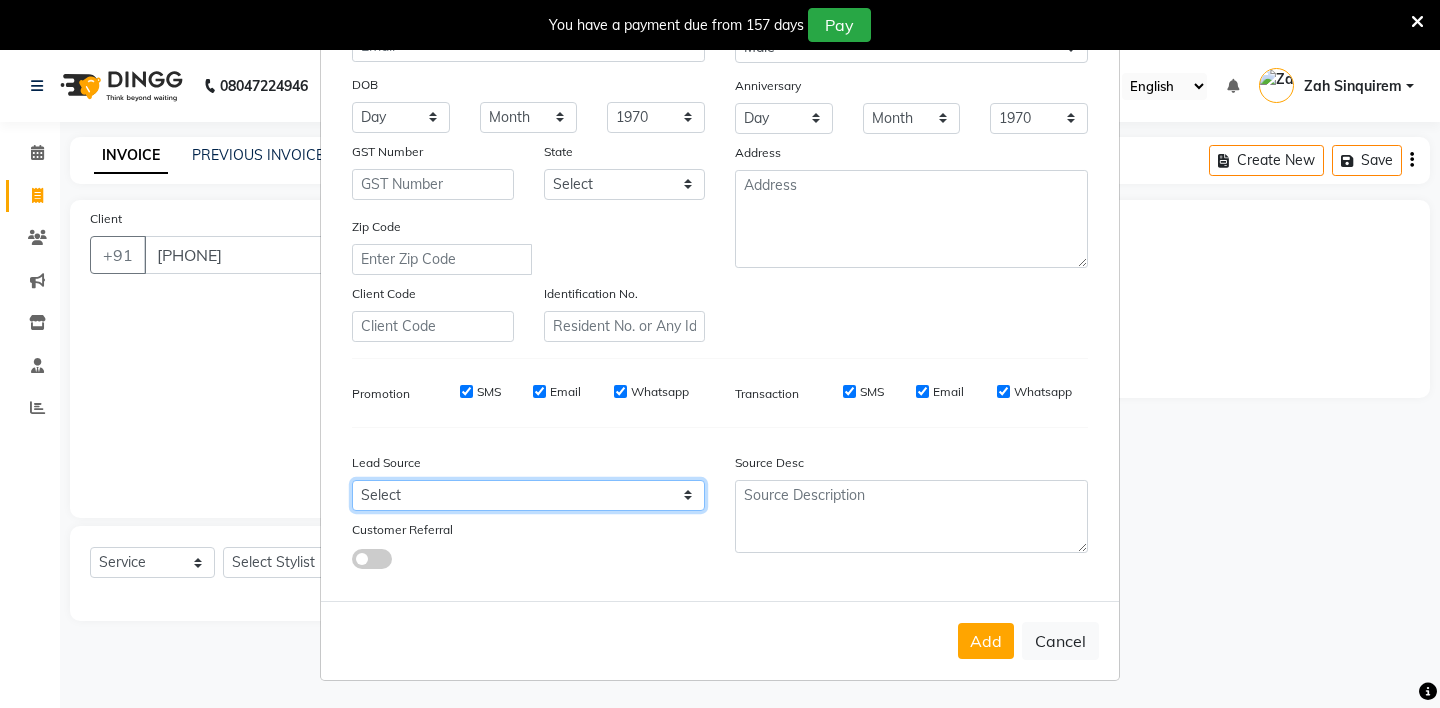 click on "Select Walk-in Referral Internet Friend Word of Mouth Advertisement Facebook JustDial Google Other Instagram  YouTube  WhatsApp" at bounding box center (528, 495) 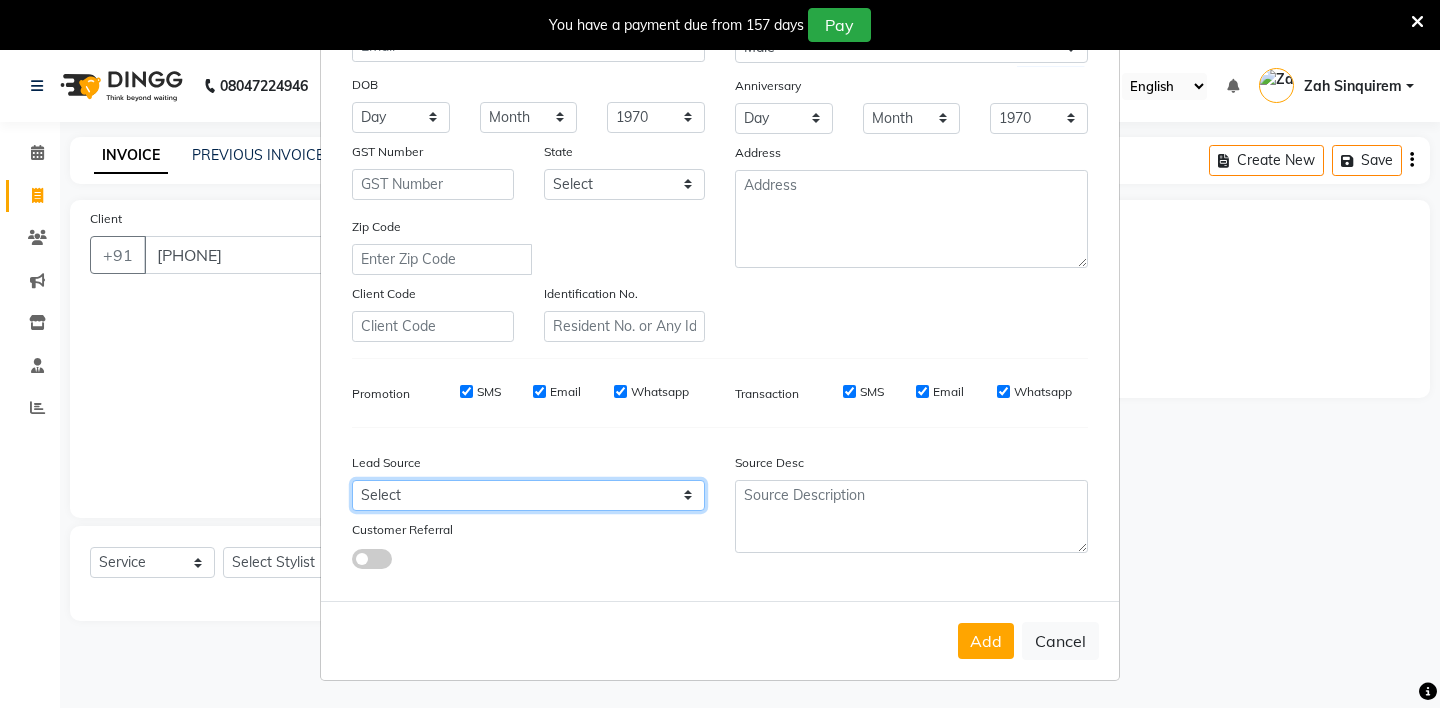 select on "36148" 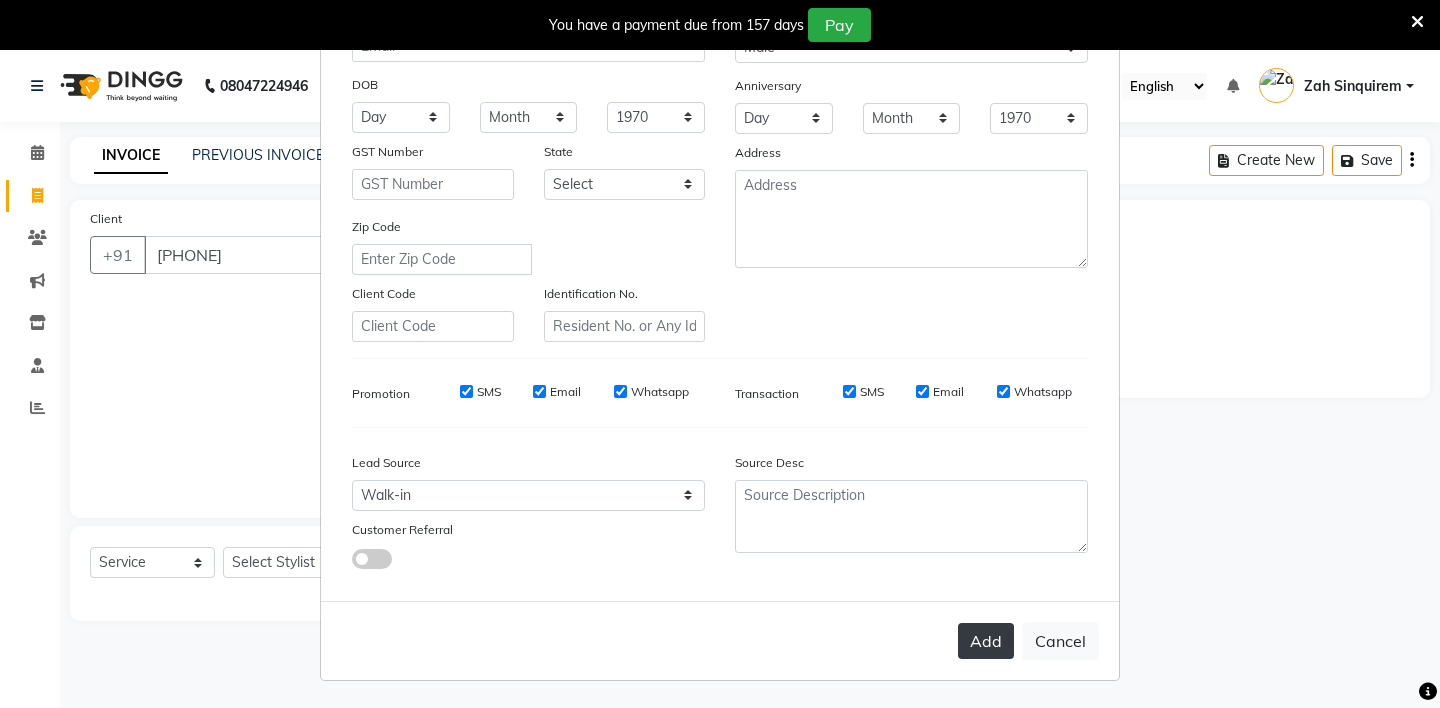 click on "Add" at bounding box center (986, 641) 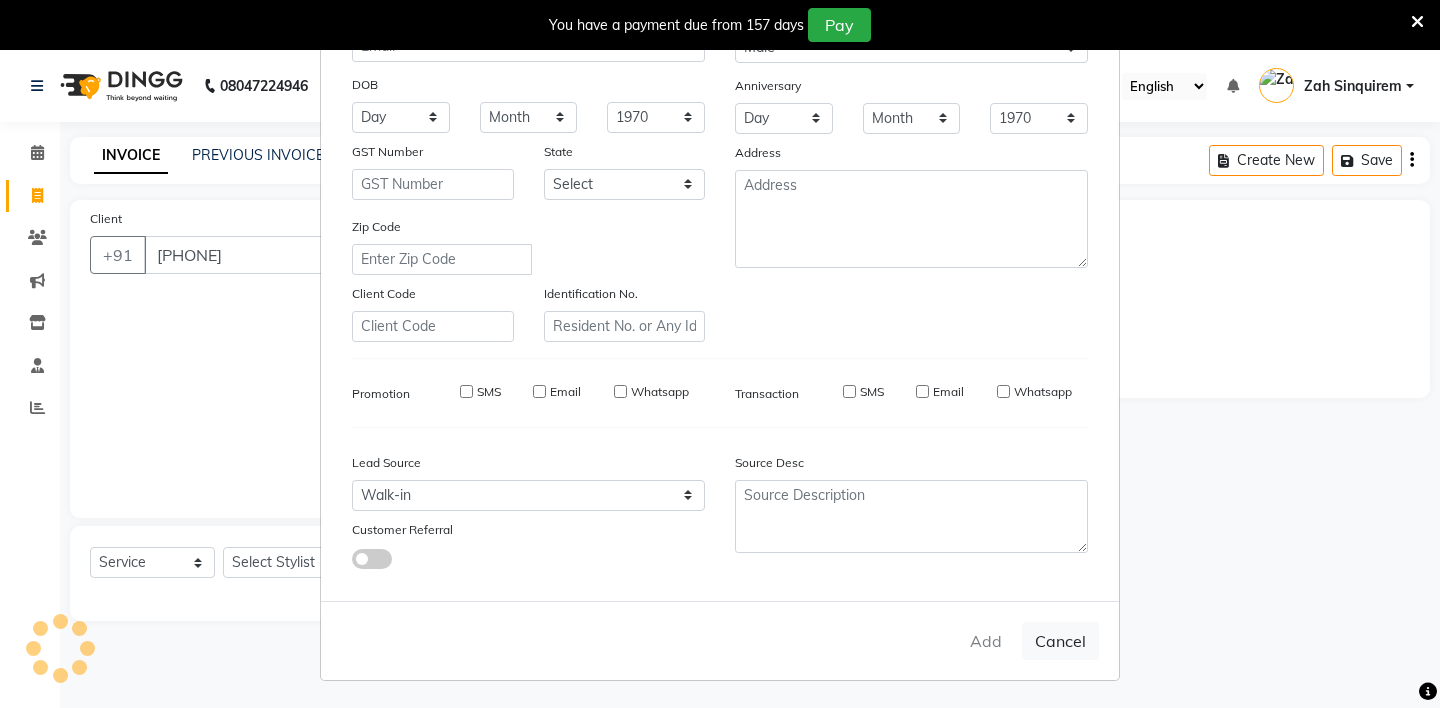 type on "81******89" 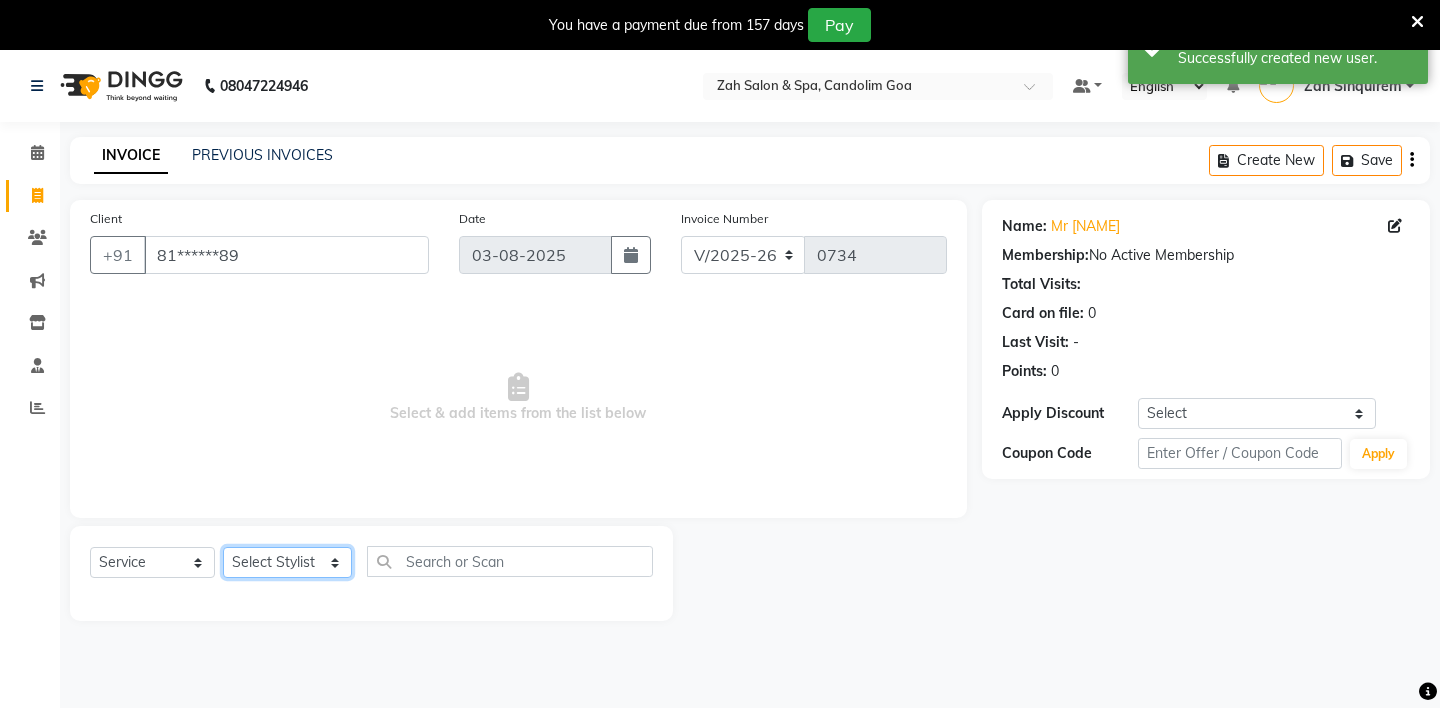 click on "Select Stylist ABHIJEET - ZAH BEAUTY RETAIL APANG APEM ASIF ITUNA MANI MERCY MOMOI NIUTOLI SEBIKA SHOM SUMSUM THANLIUM VICTORIA" 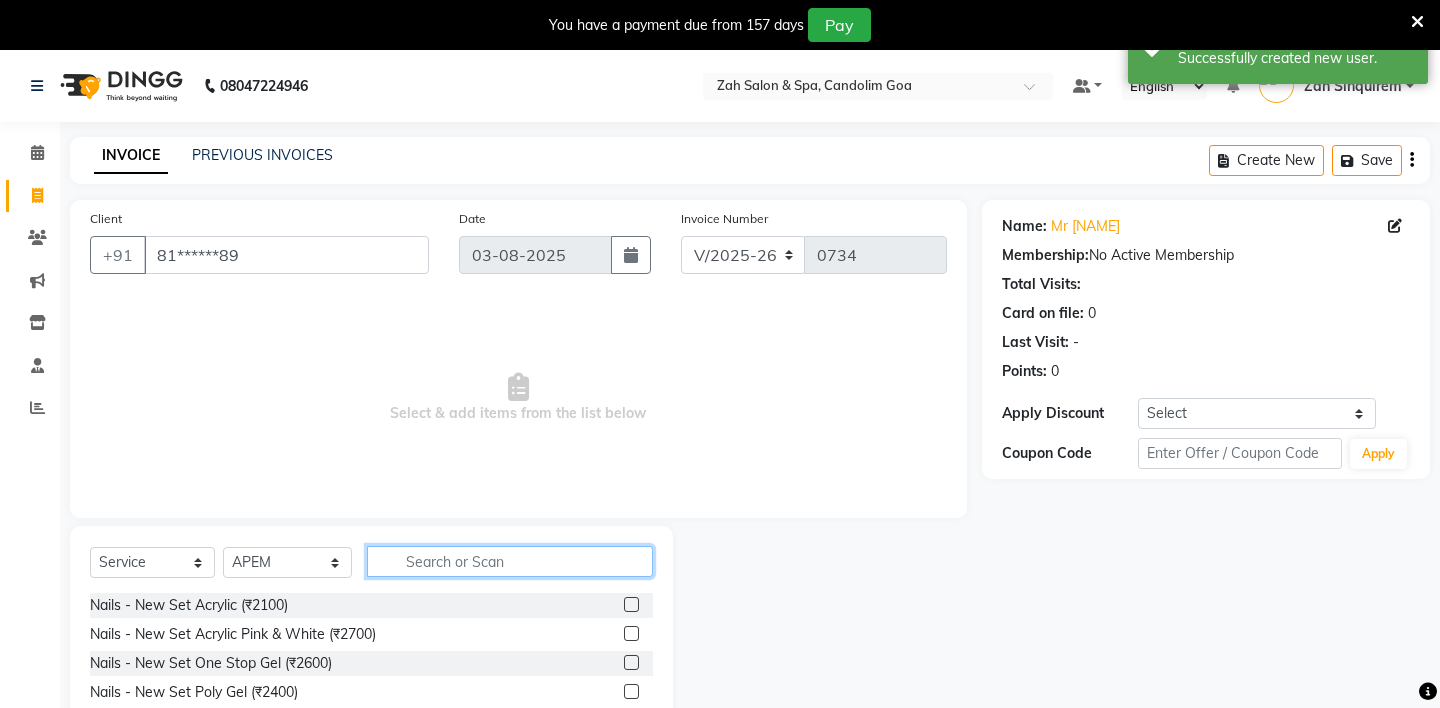 click 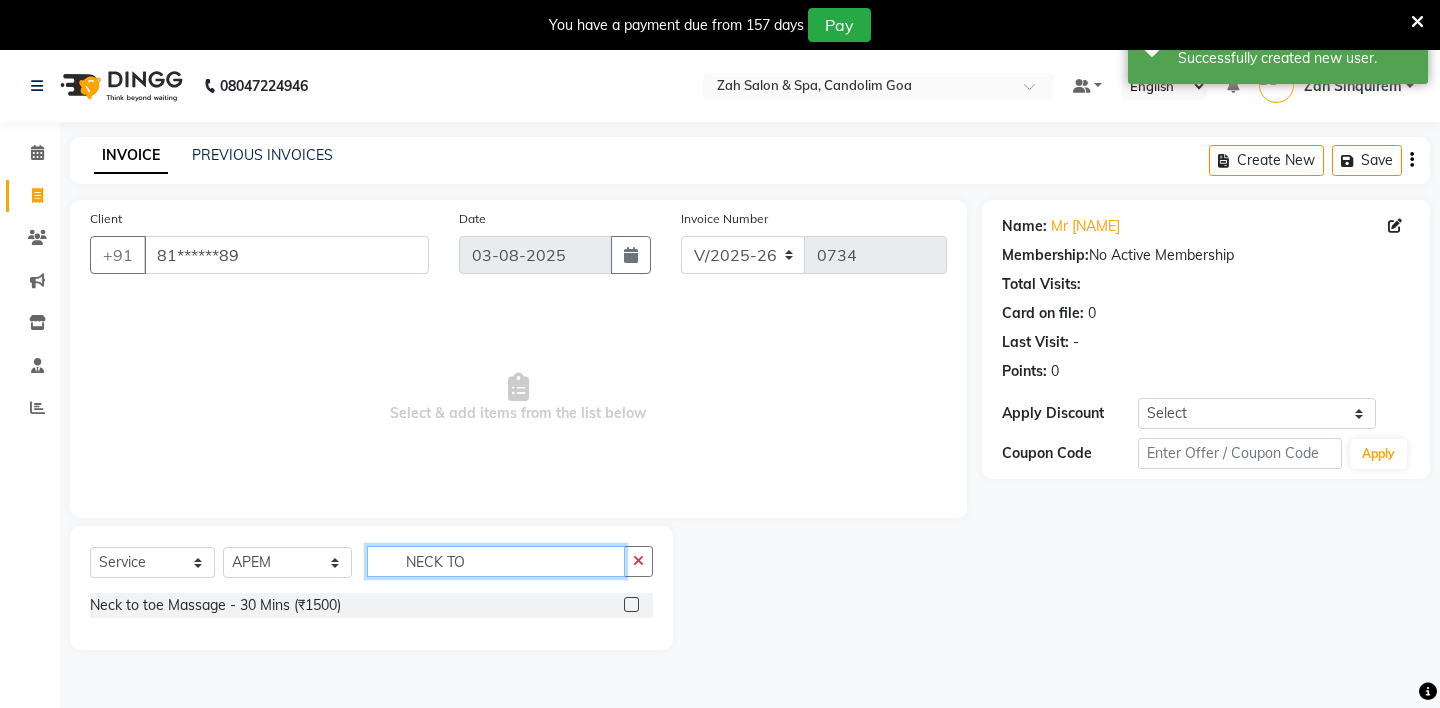 type on "NECK TO" 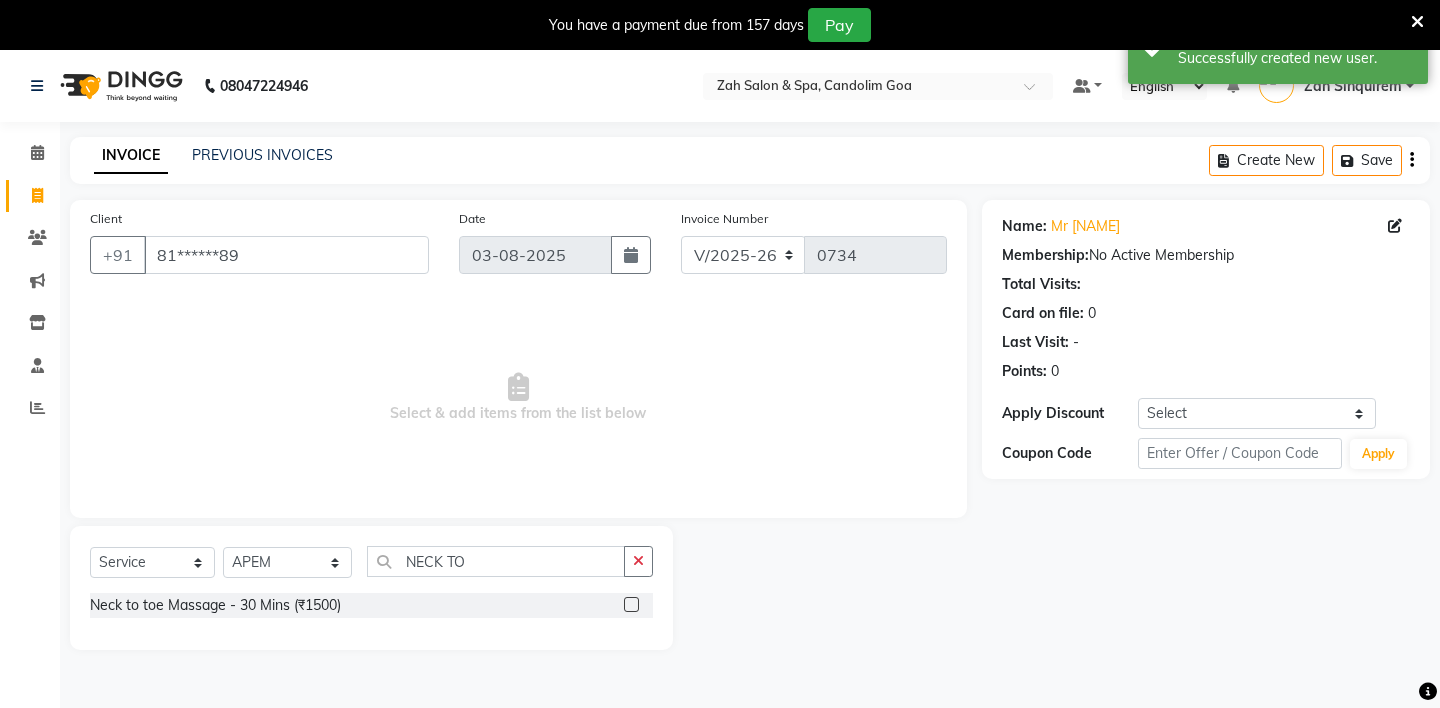 click 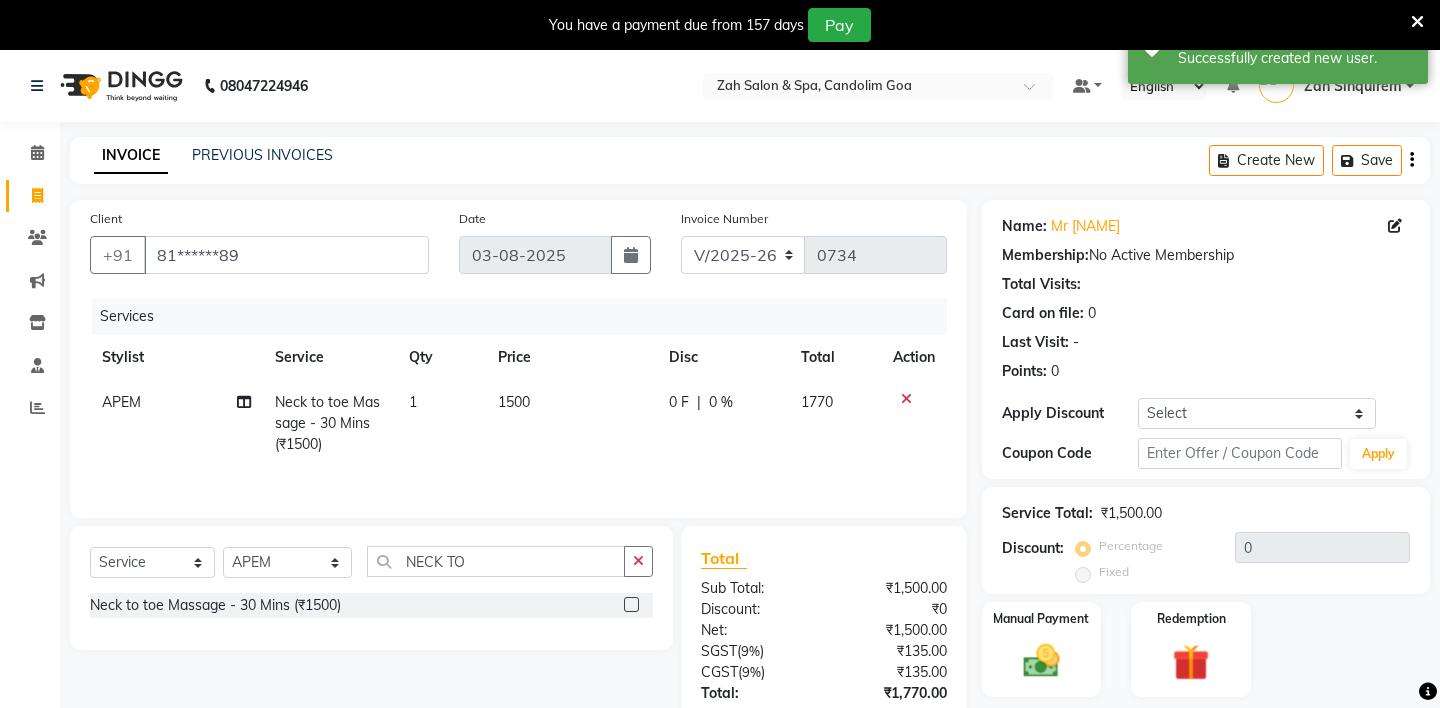 click 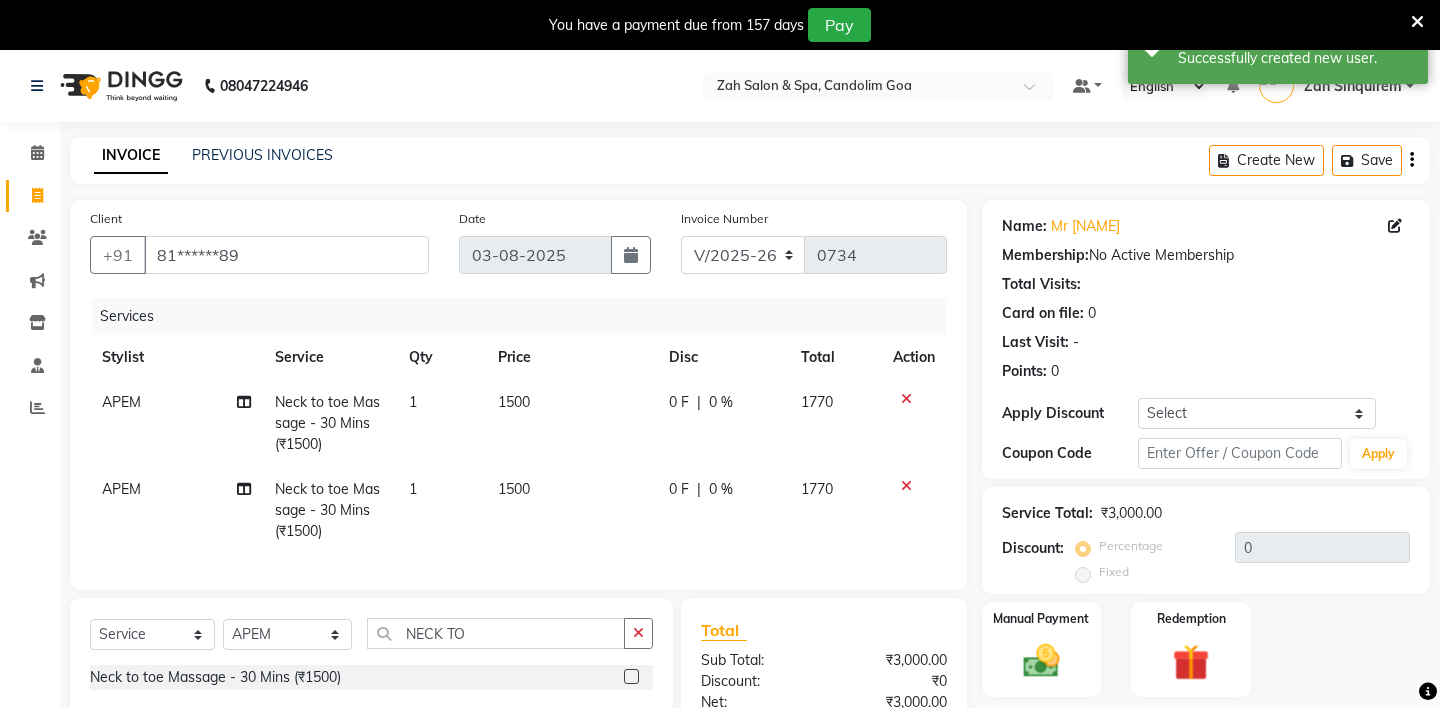 click 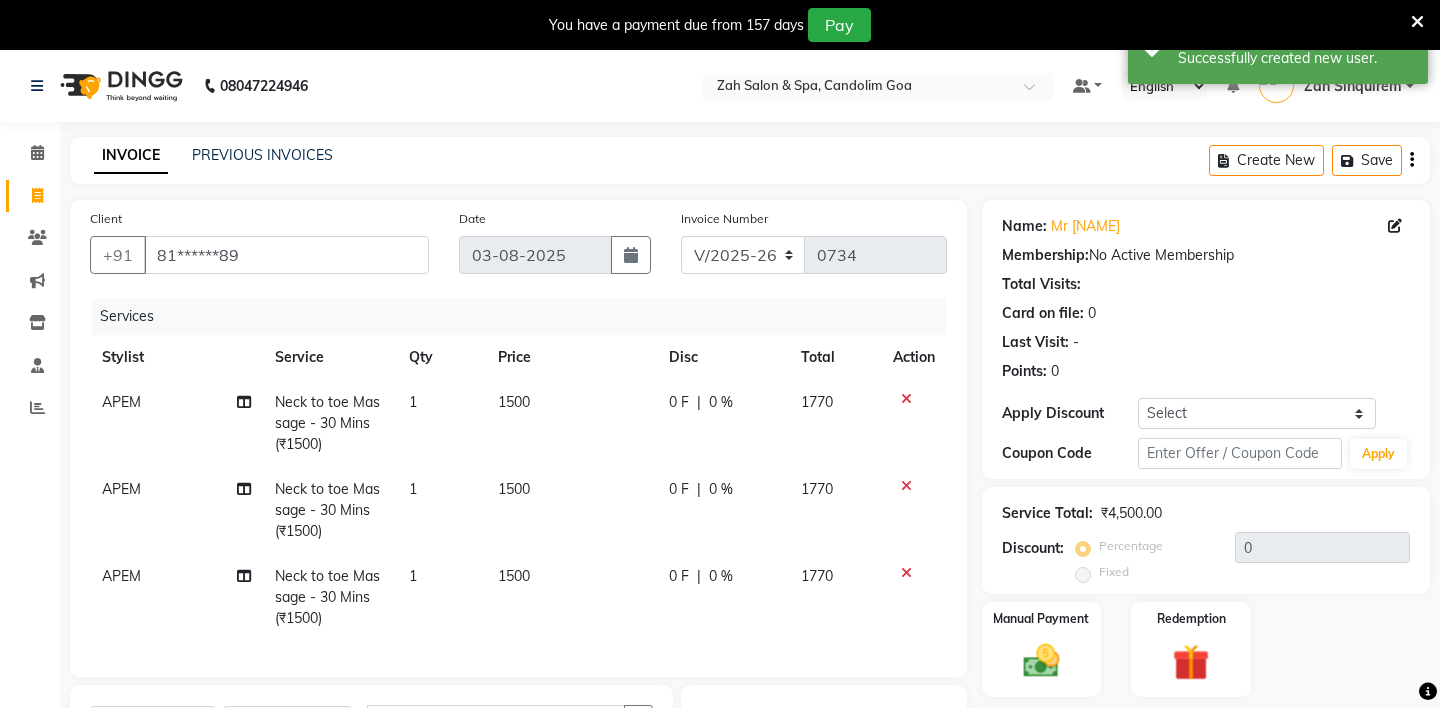 checkbox on "false" 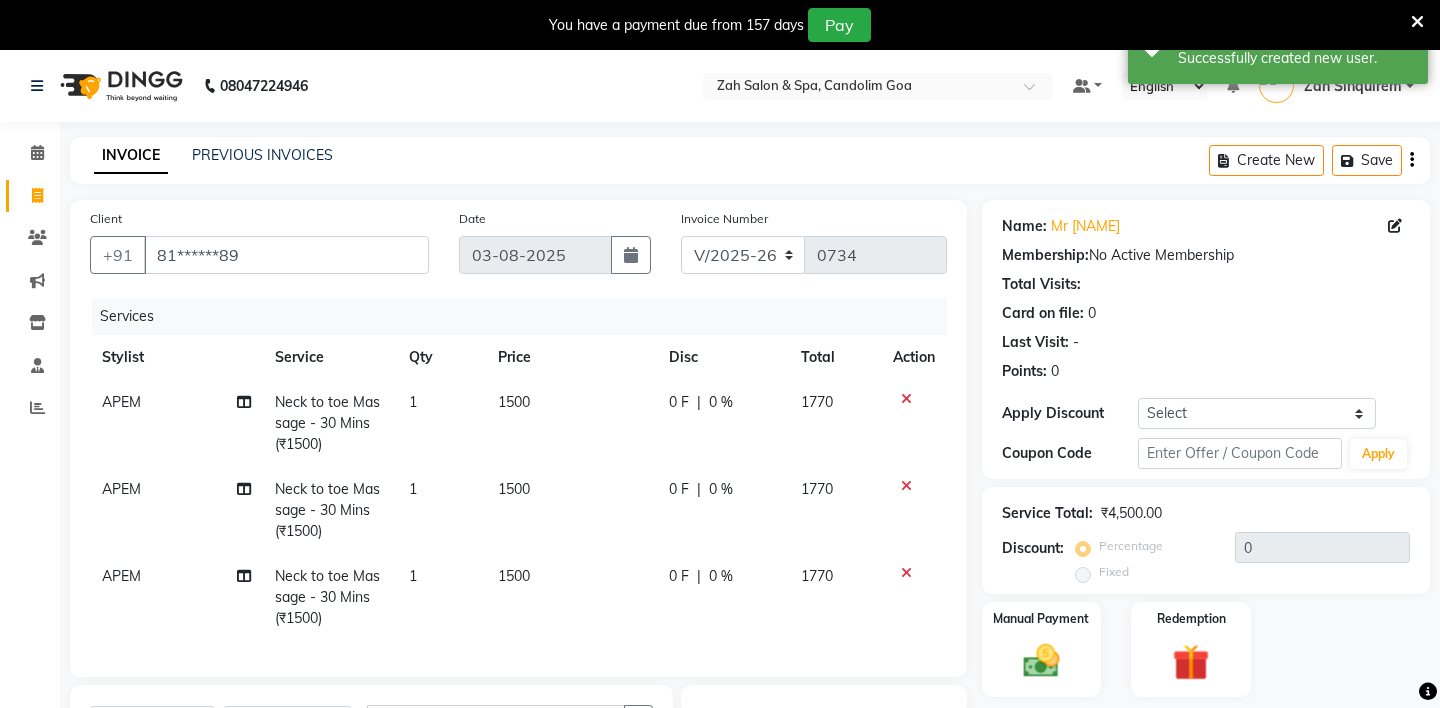 scroll, scrollTop: 229, scrollLeft: 0, axis: vertical 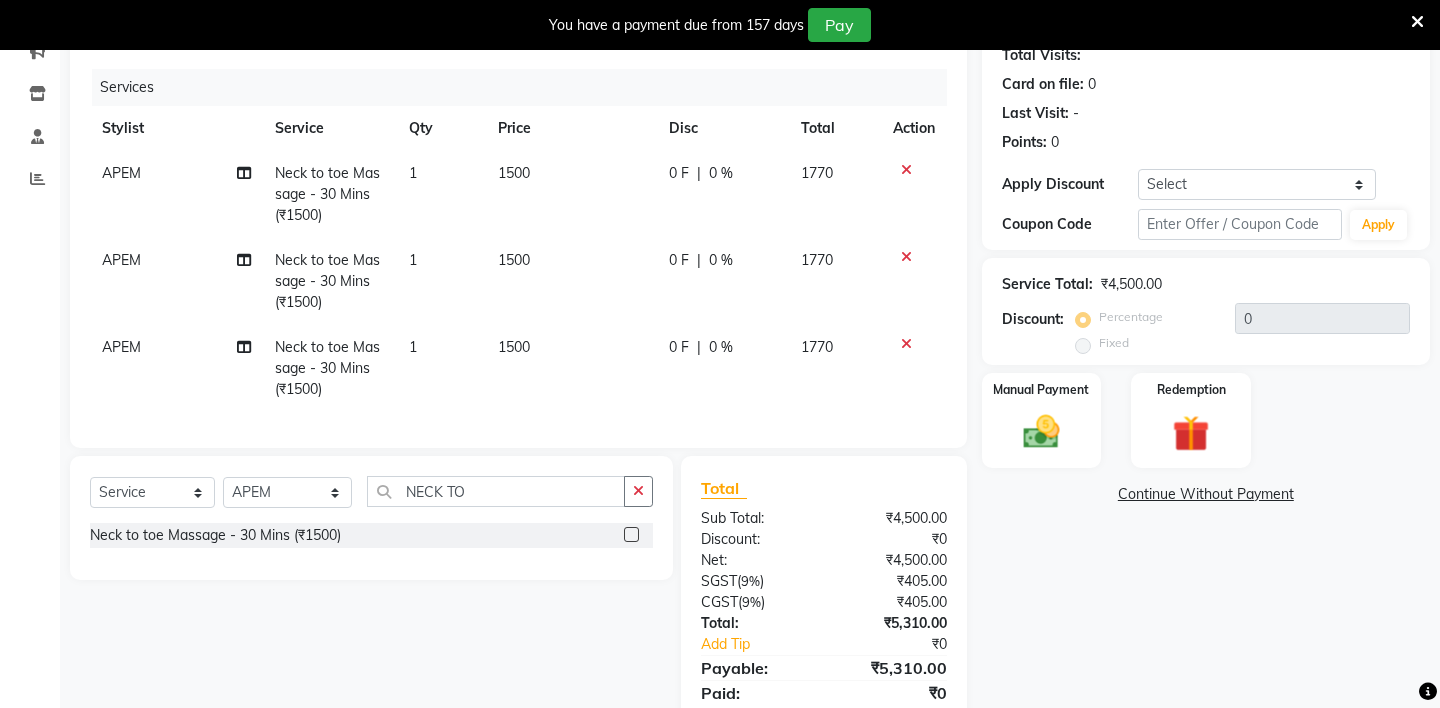 click on "APEM" 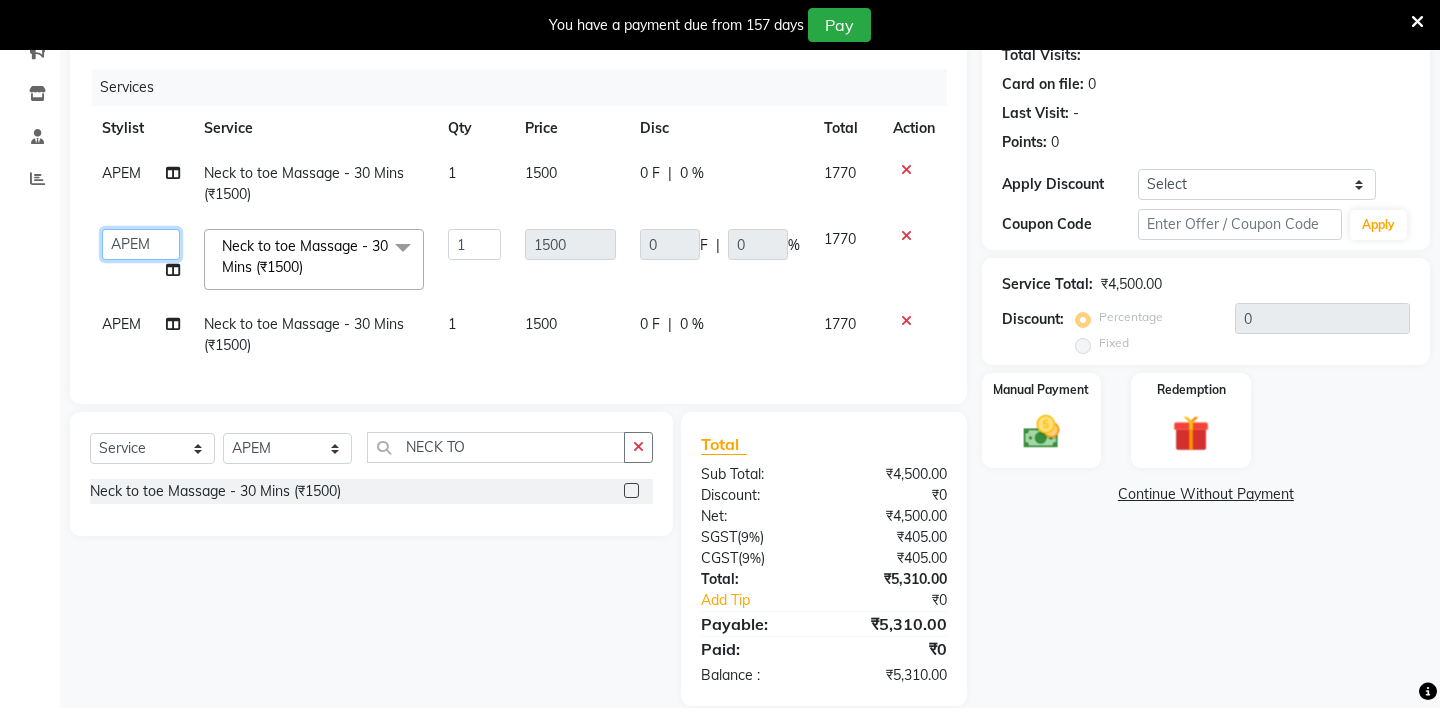 click on "[FIRST] - ZAH BEAUTY RETAIL APANG APEM ASIF ITUNA MANI MERCY MOMOI NIUTOLI SEBIKA SHOM SUMSUM THANLIUM VICTORIA" 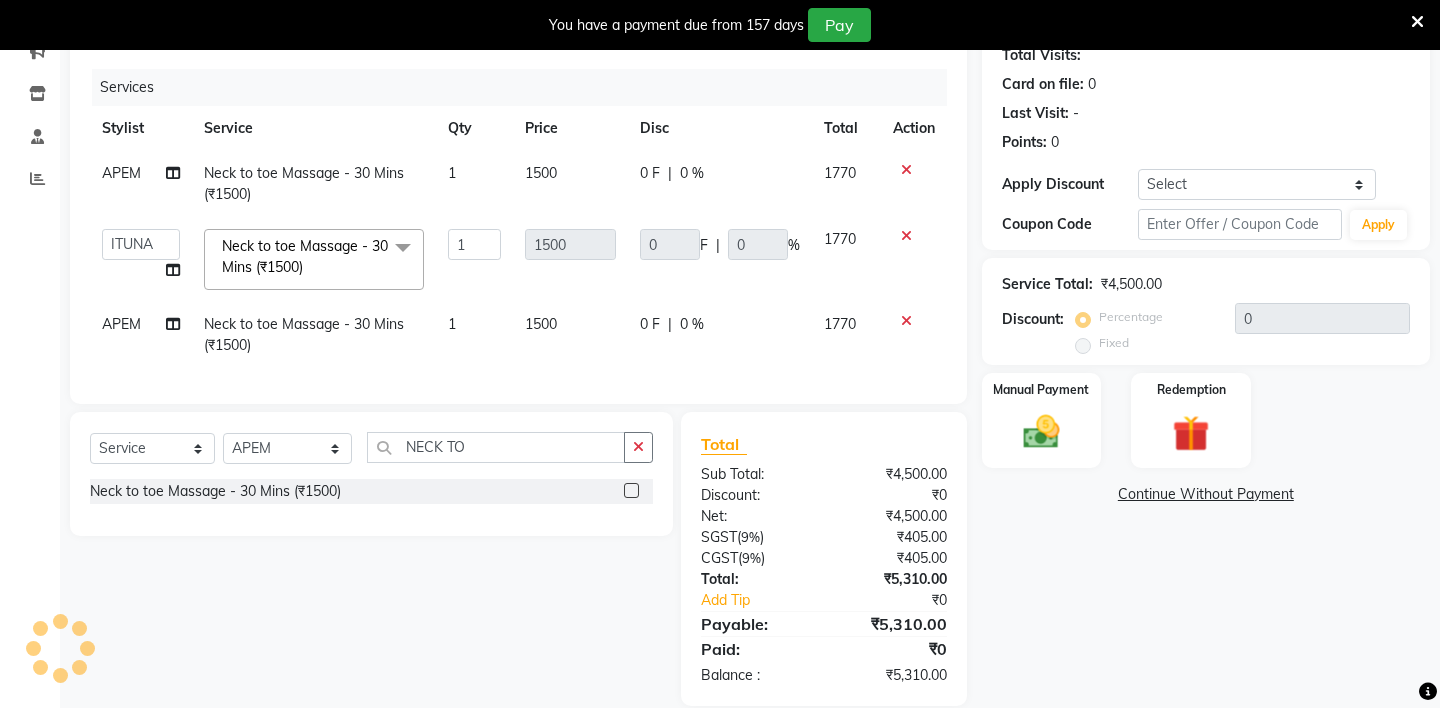 select on "69643" 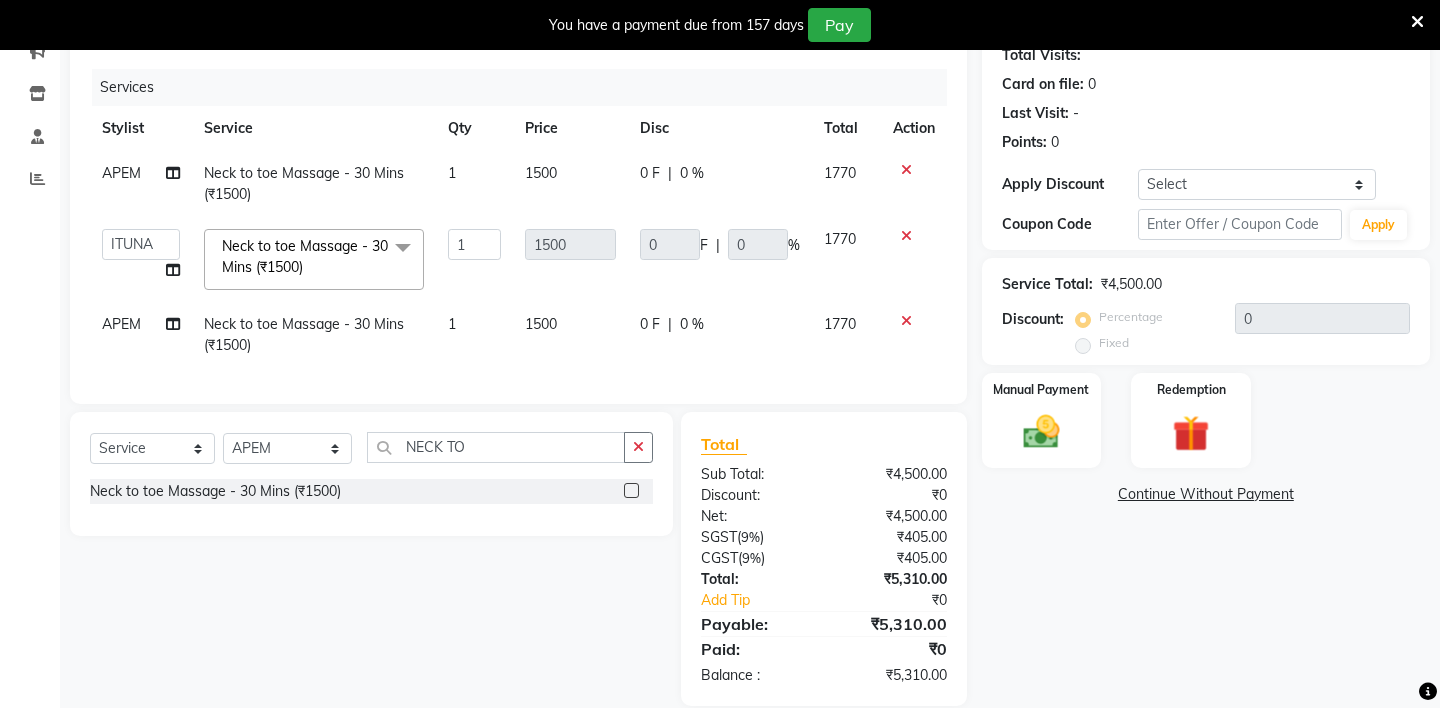 click on "APEM" 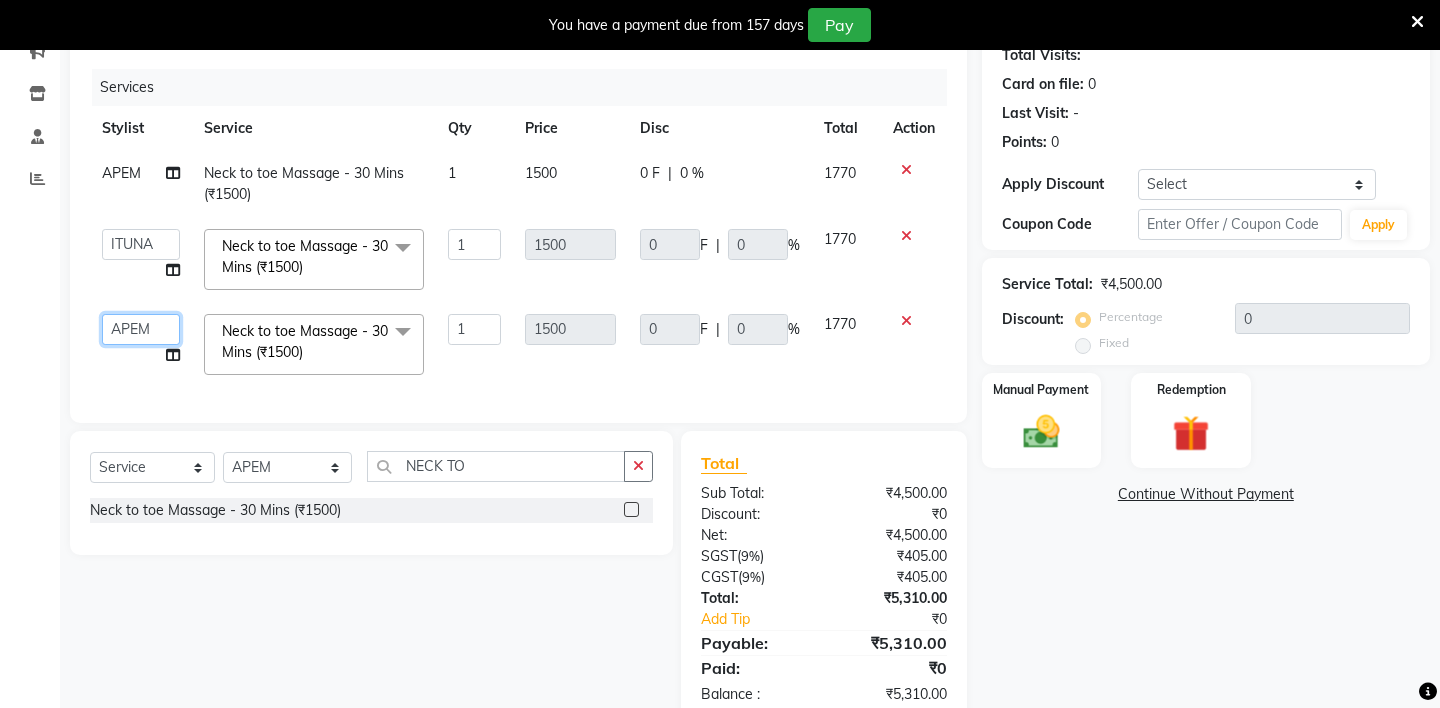 click on "[FIRST] - ZAH BEAUTY RETAIL APANG APEM ASIF ITUNA MANI MERCY MOMOI NIUTOLI SEBIKA SHOM SUMSUM THANLIUM VICTORIA" 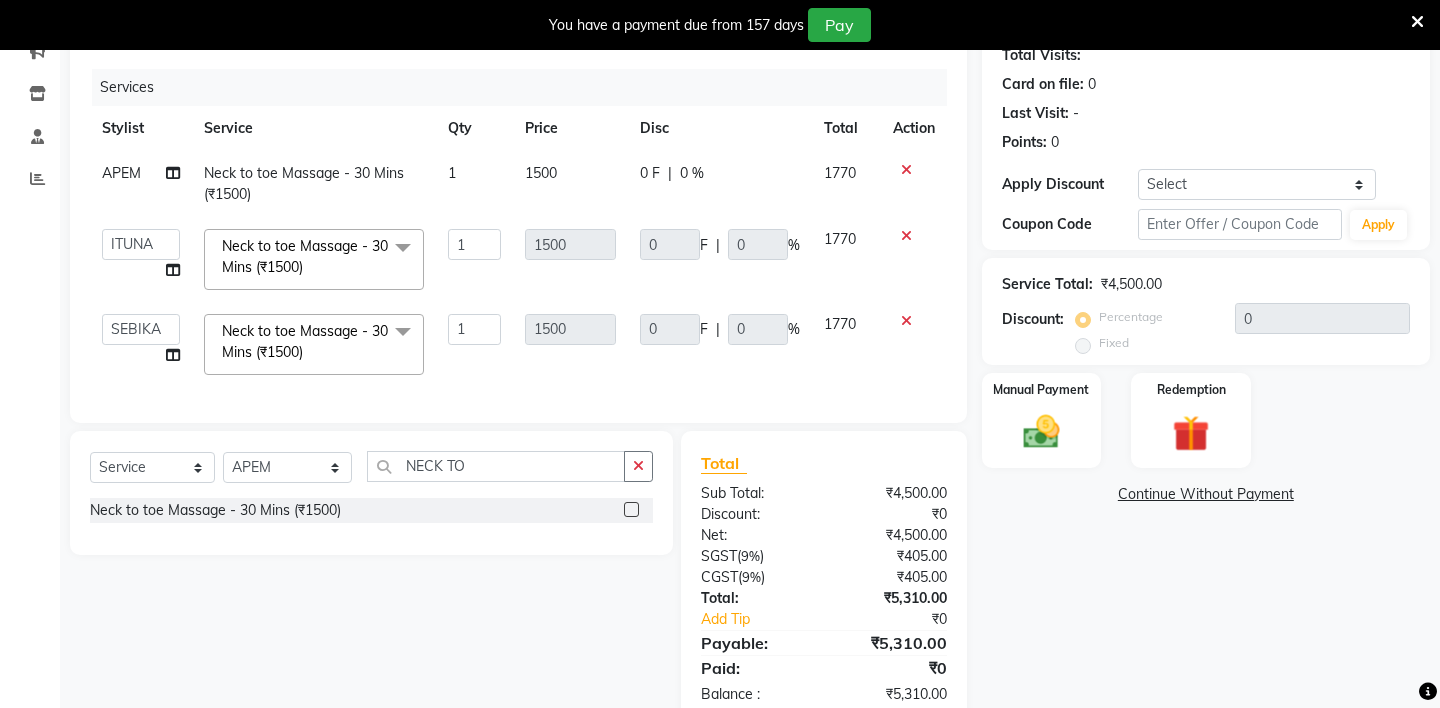 select on "38270" 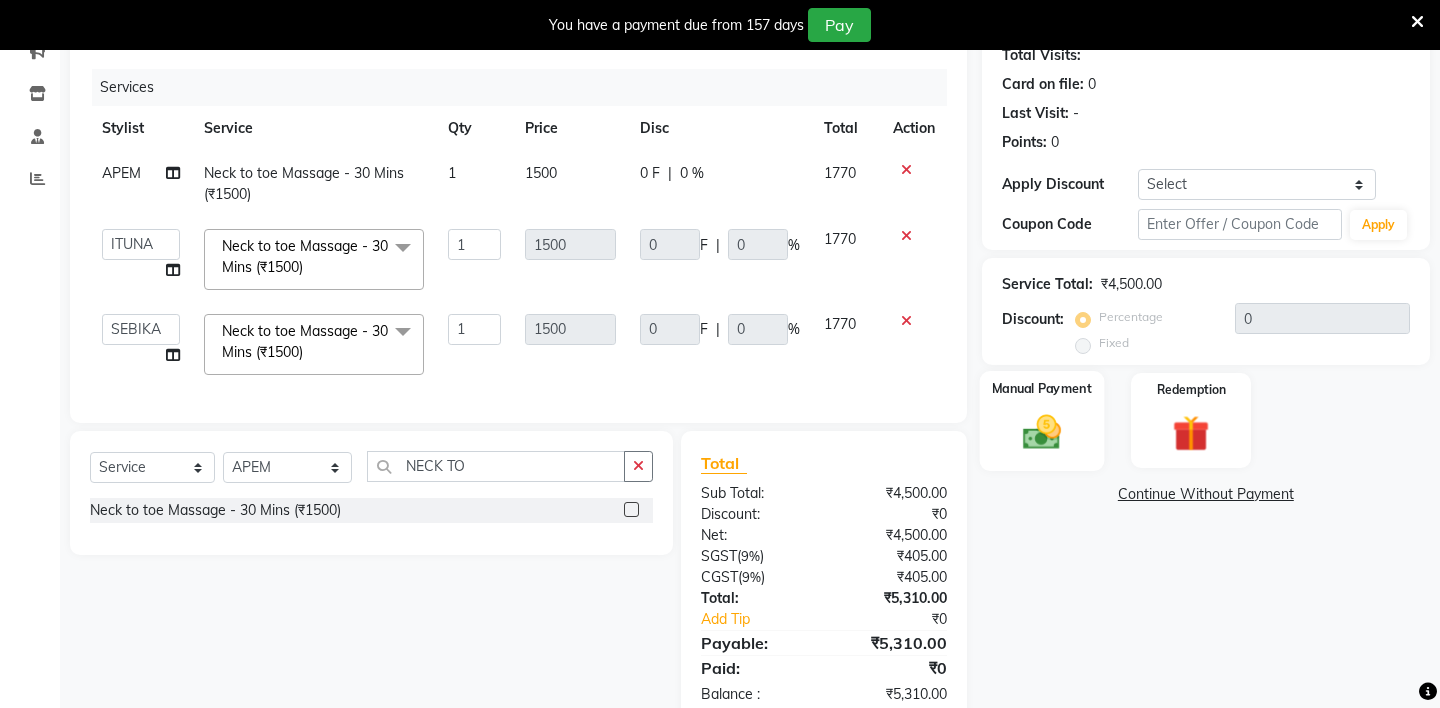 click 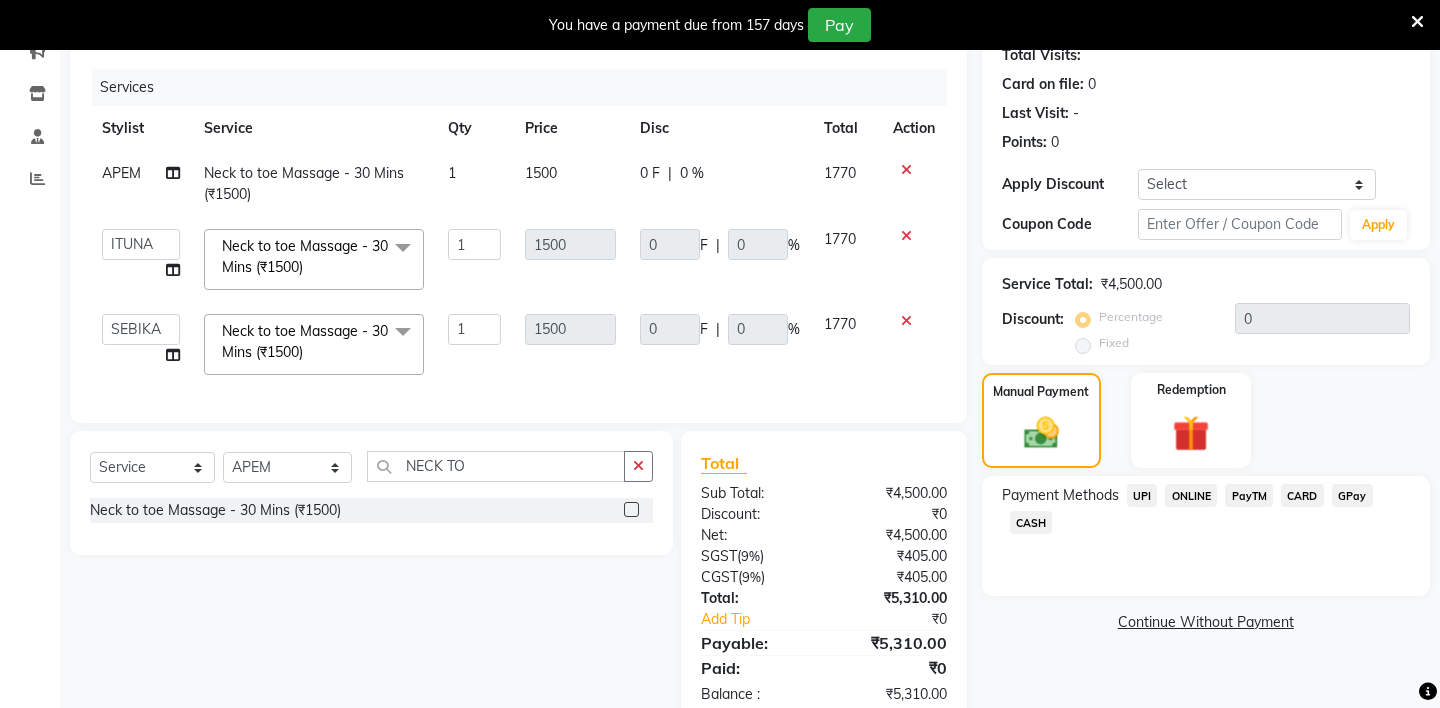 click on "UPI" 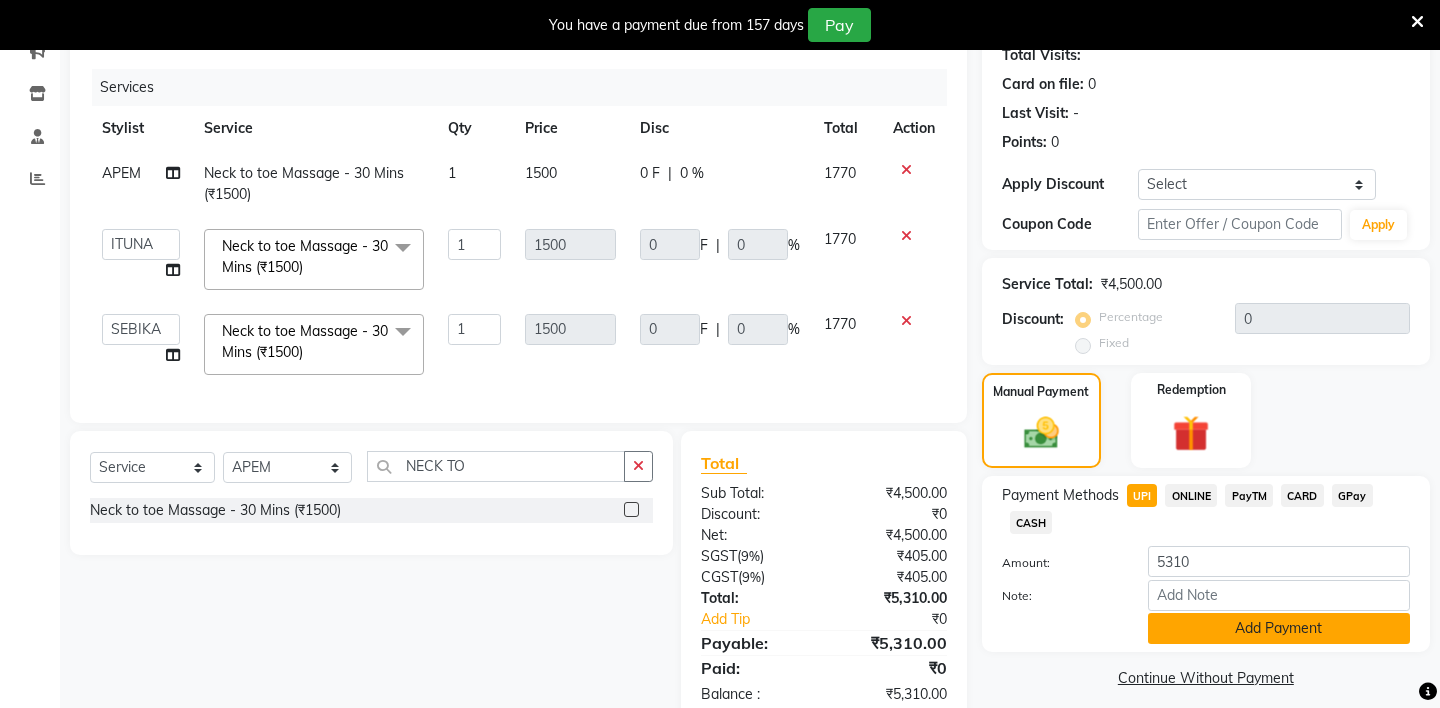click on "Add Payment" 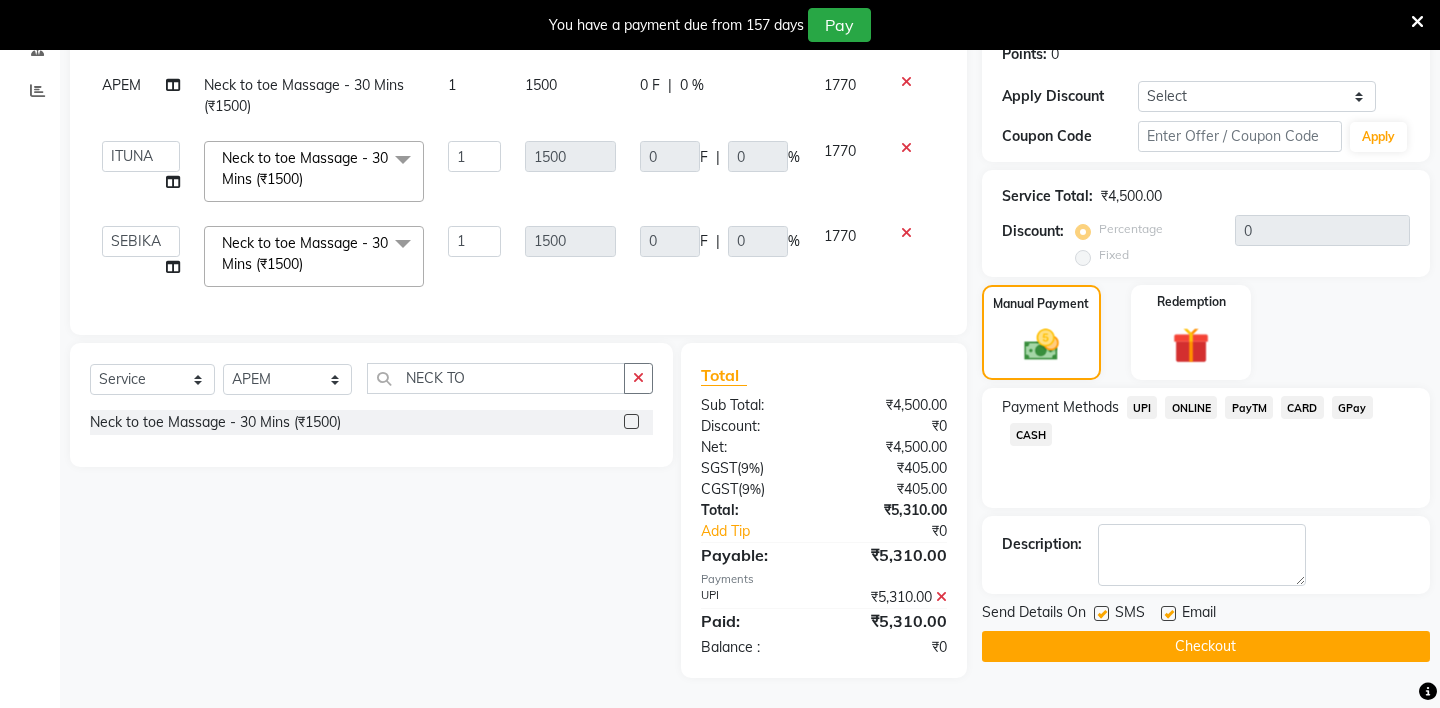 scroll, scrollTop: 237, scrollLeft: 0, axis: vertical 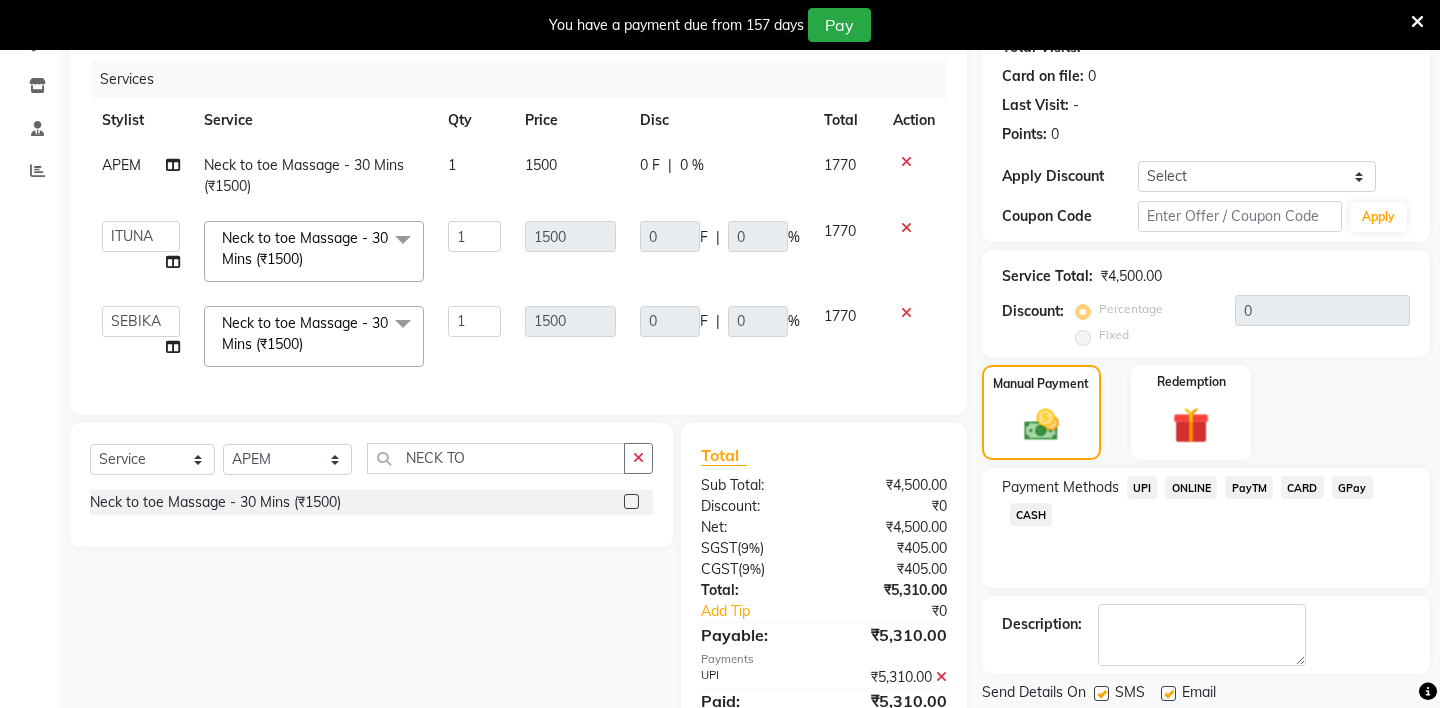 click on "Neck to toe Massage - 30 Mins (₹1500)" 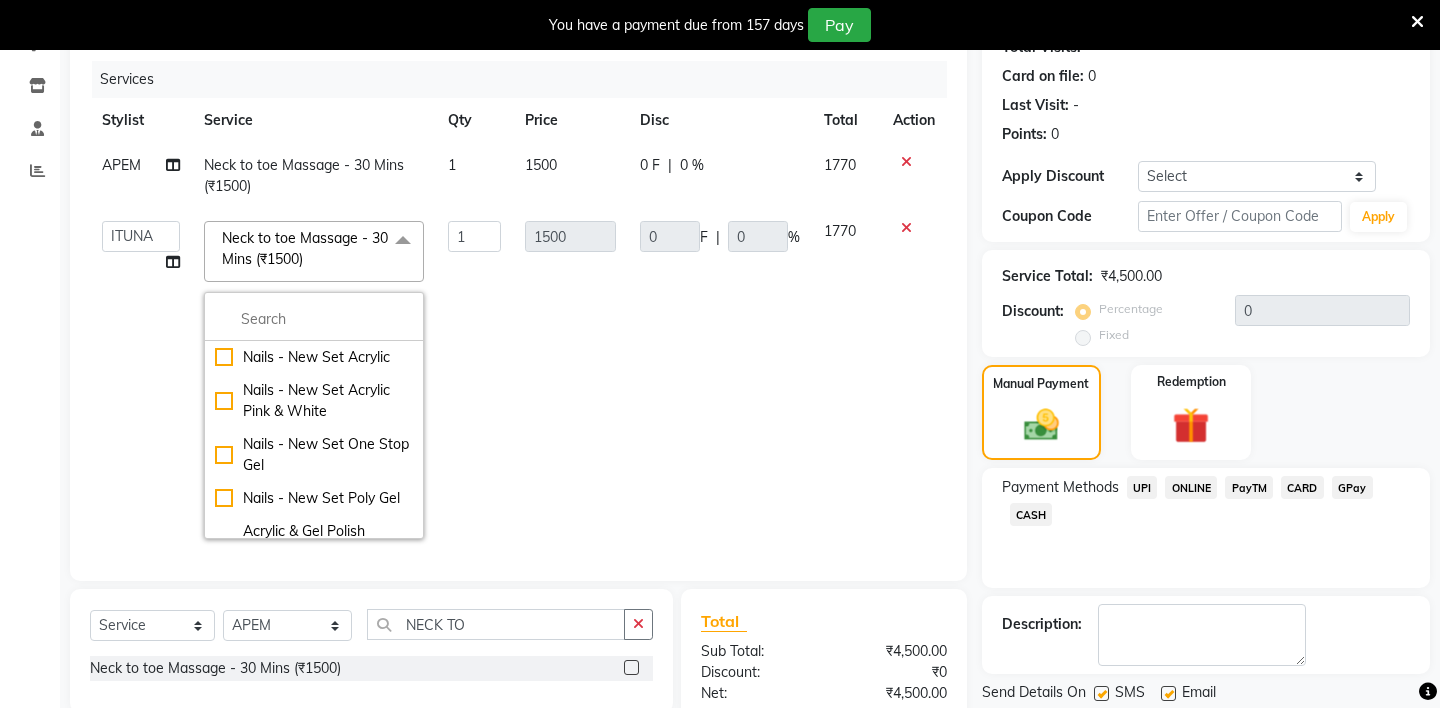 click on "Neck to toe Massage - 30 Mins (₹1500)" 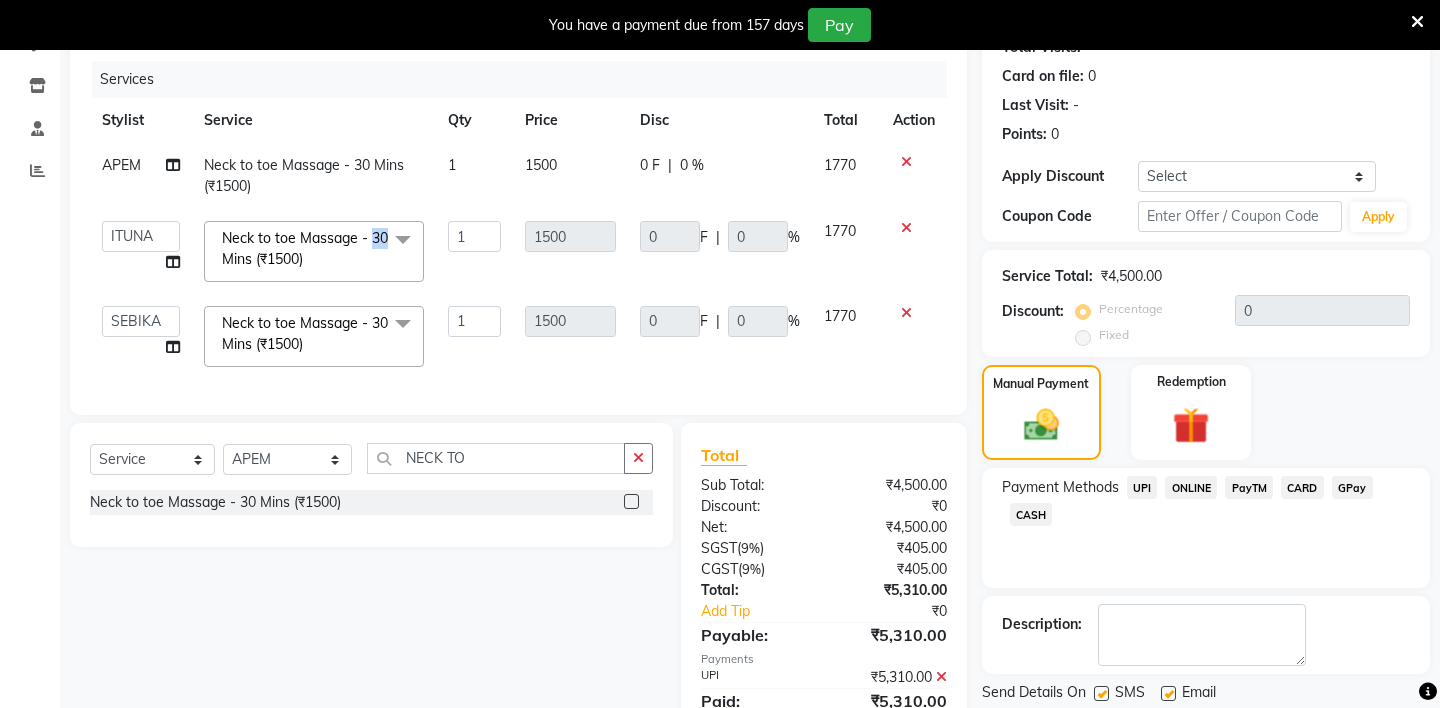 click 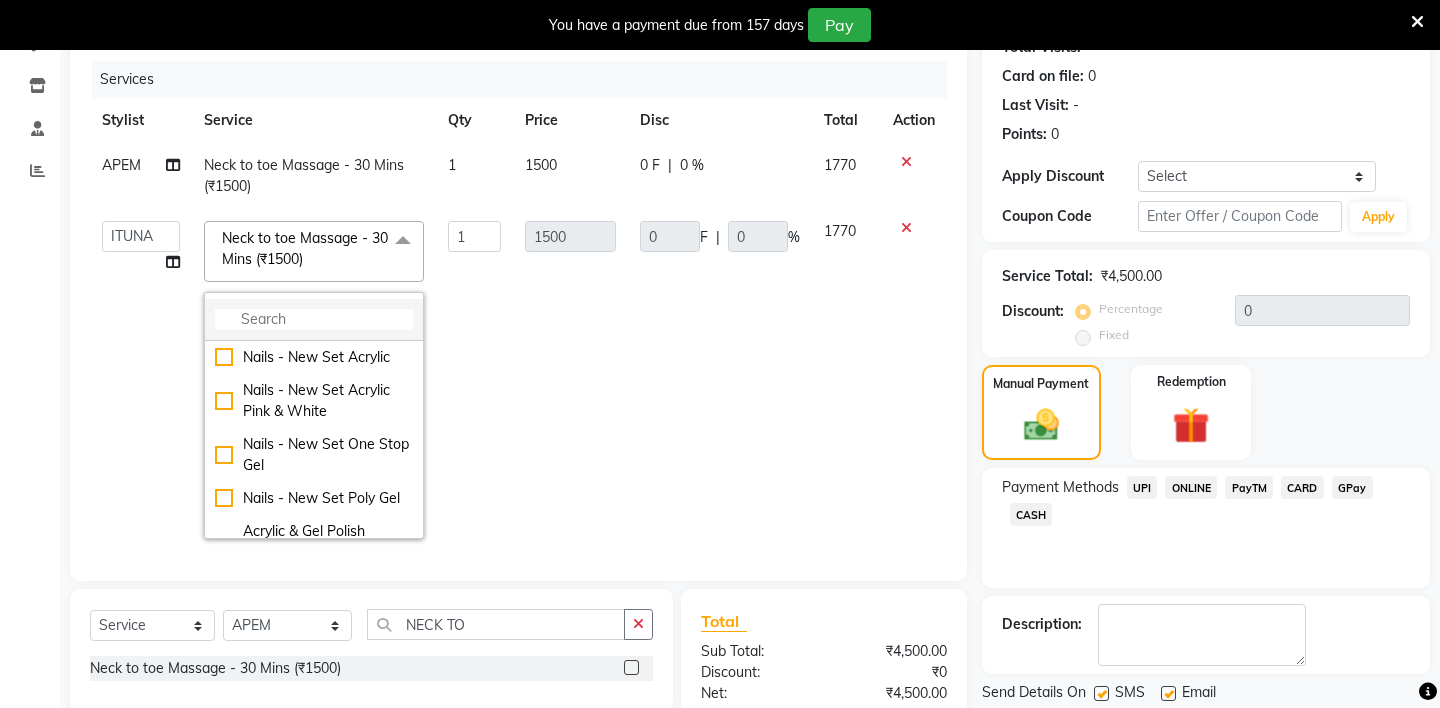 click 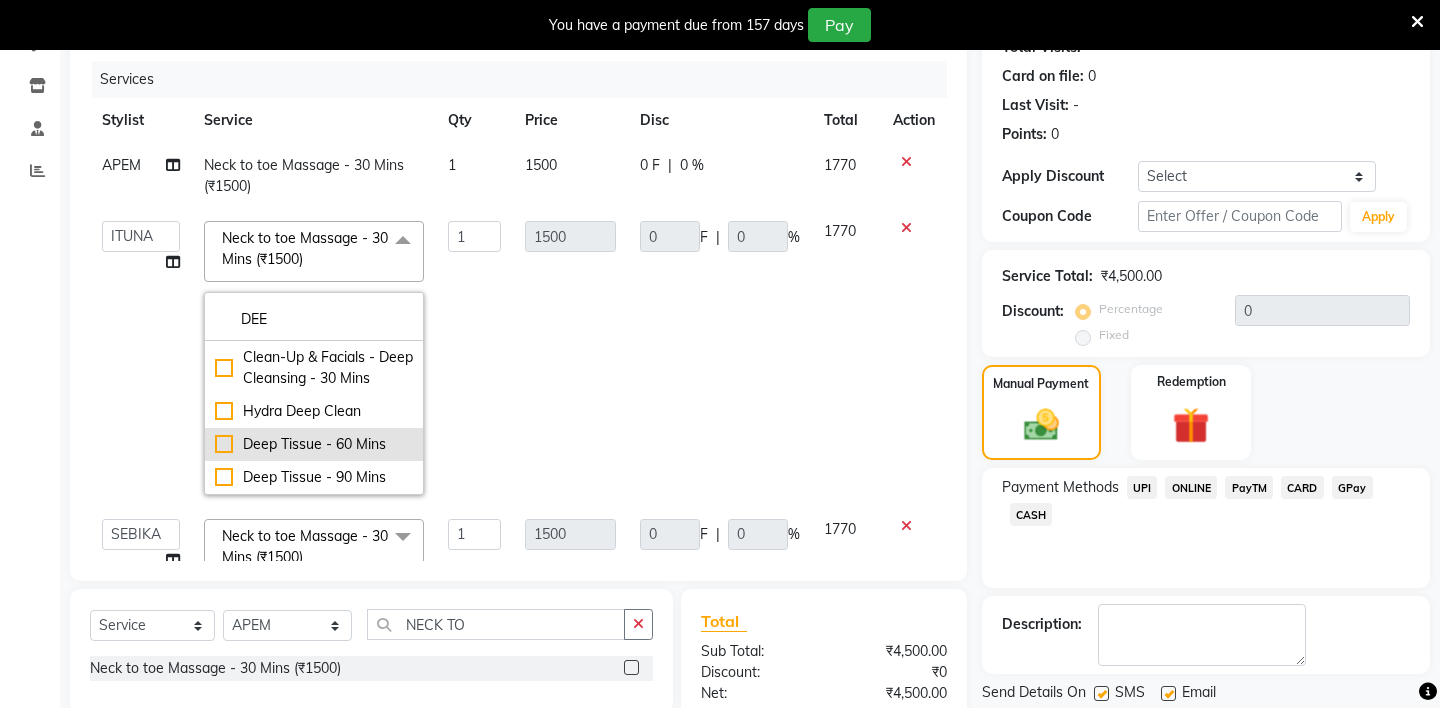 type on "DEE" 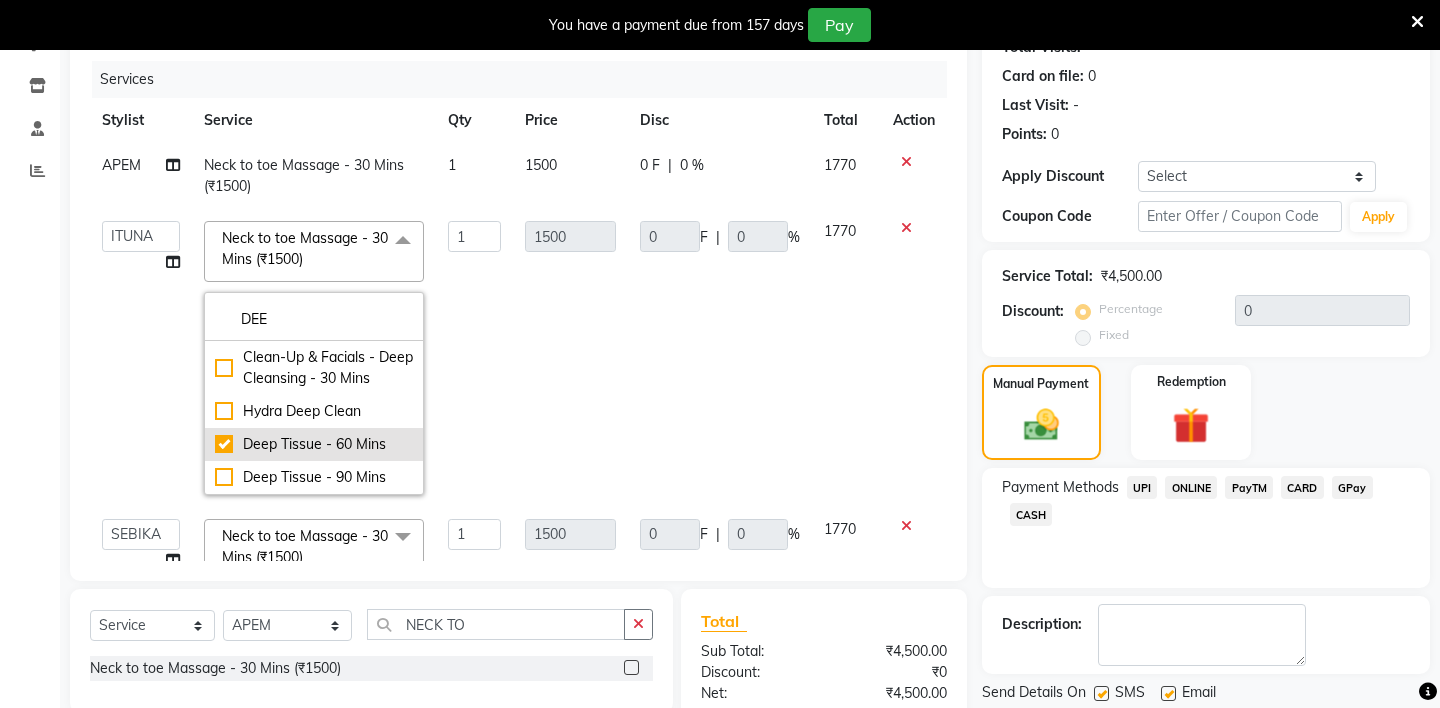 checkbox on "true" 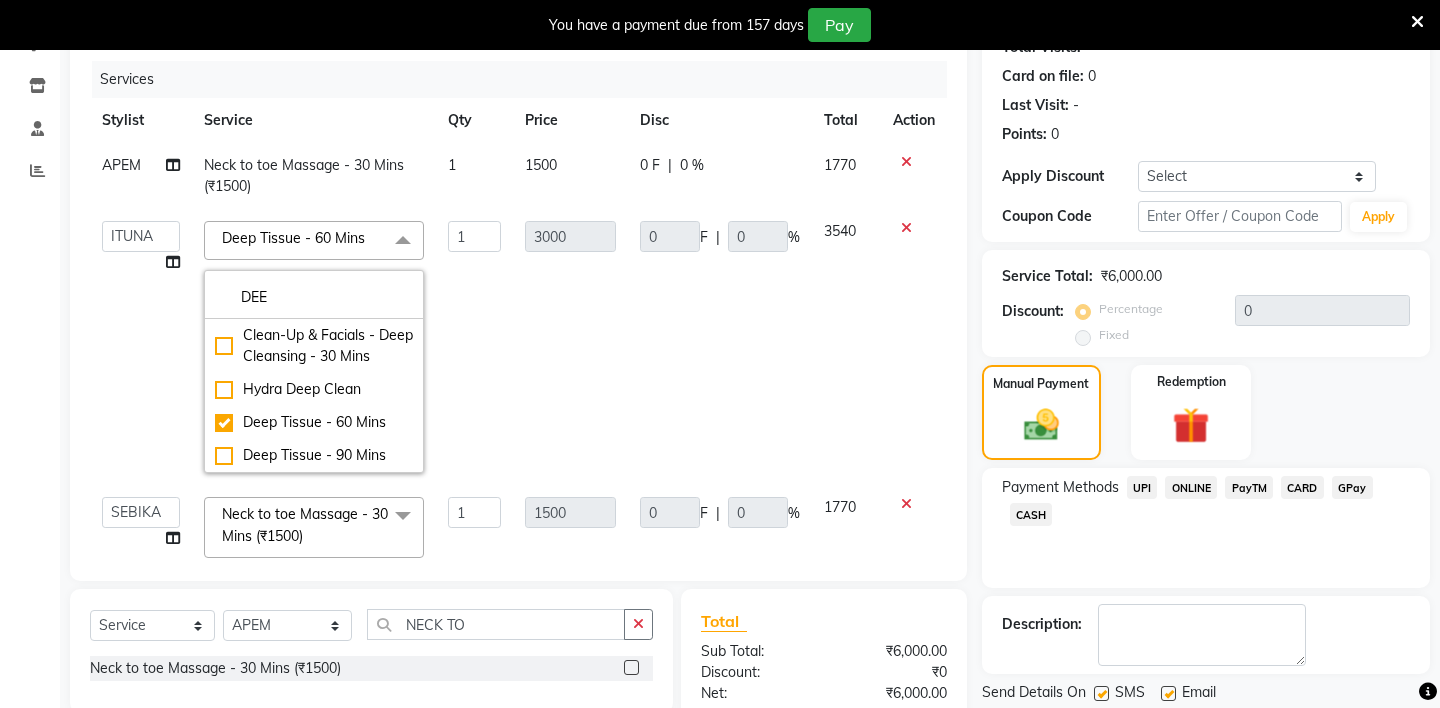 click on "3000" 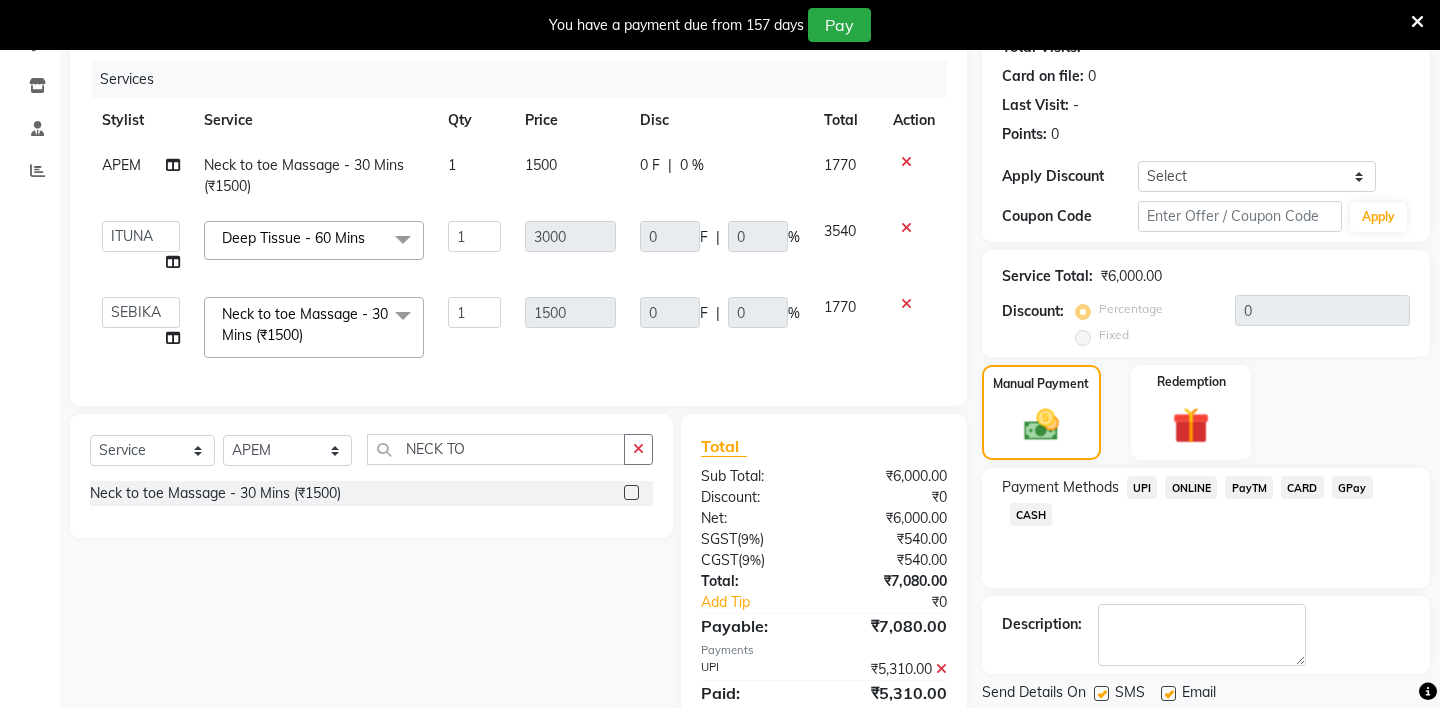 scroll, scrollTop: 263, scrollLeft: 0, axis: vertical 